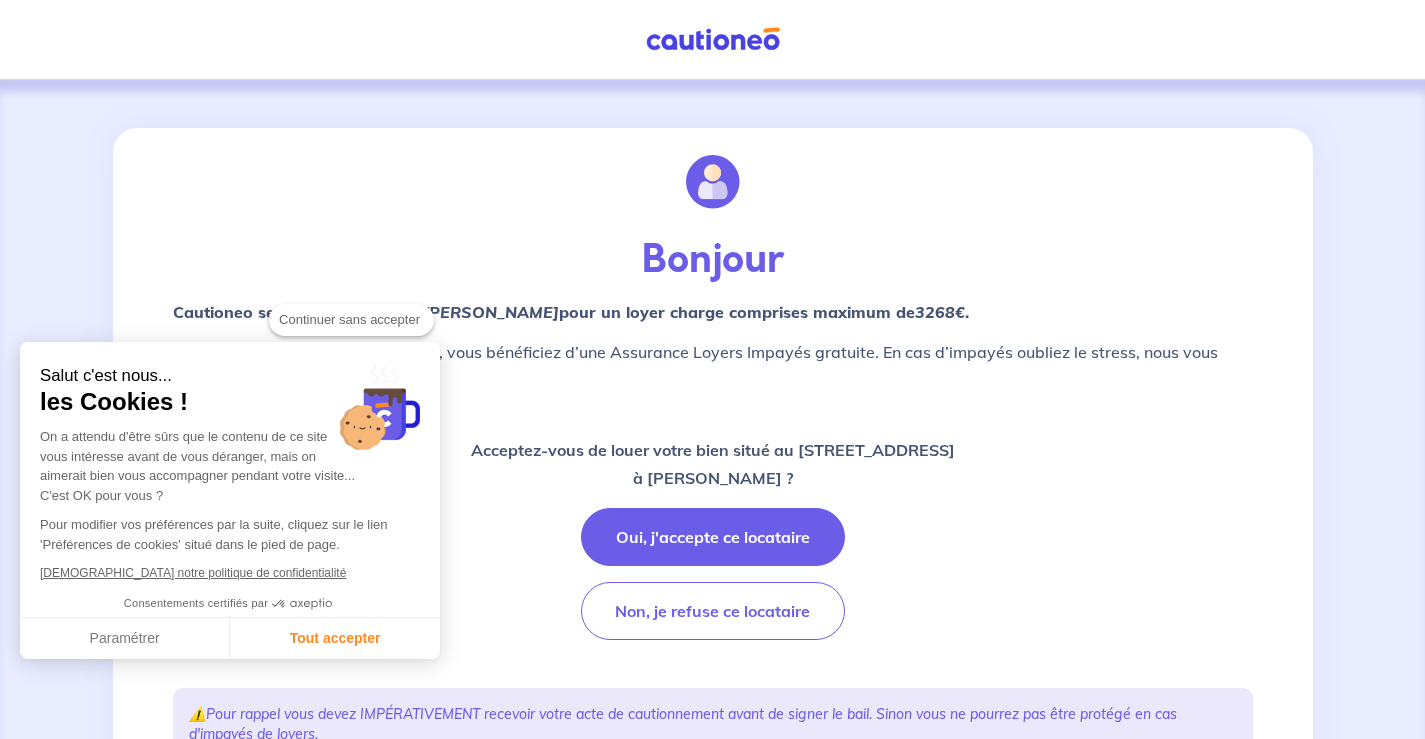 scroll, scrollTop: 0, scrollLeft: 0, axis: both 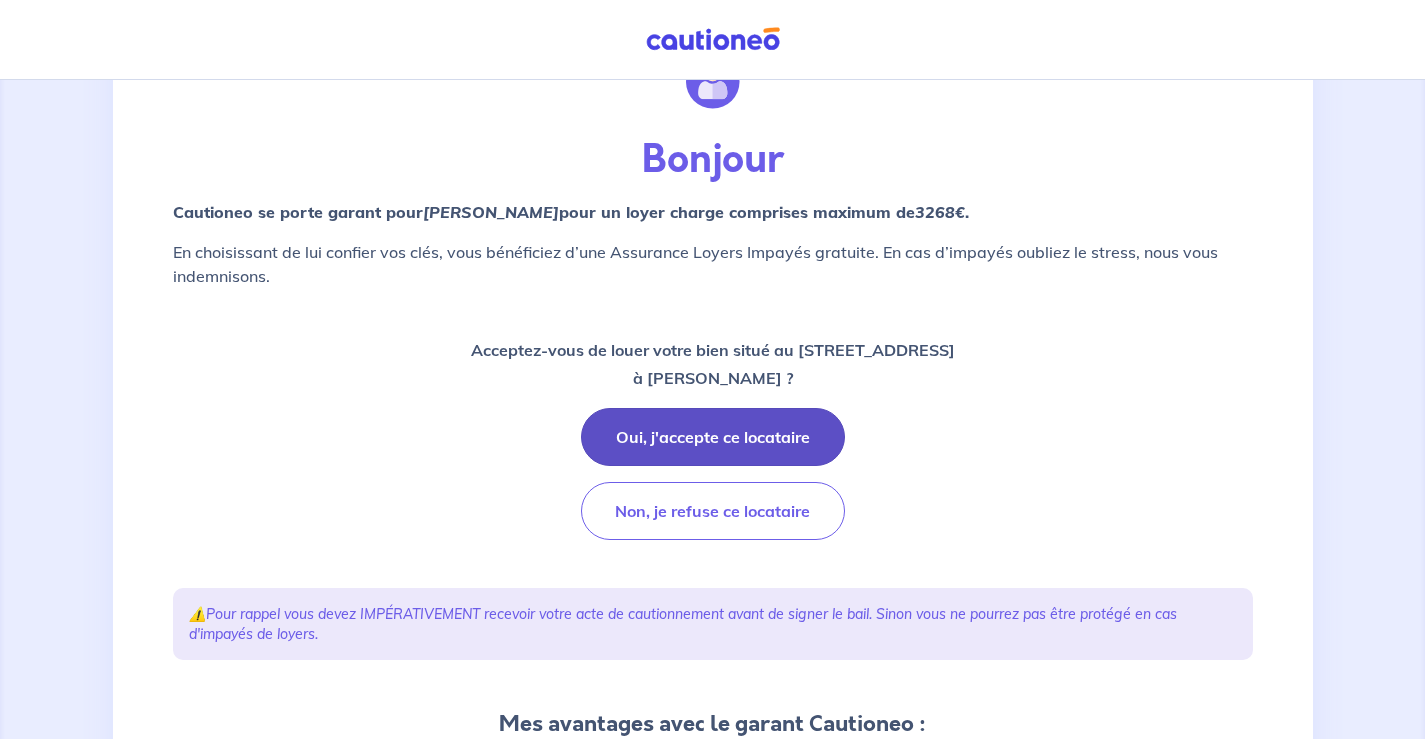 click on "Oui, j'accepte ce locataire" at bounding box center (713, 437) 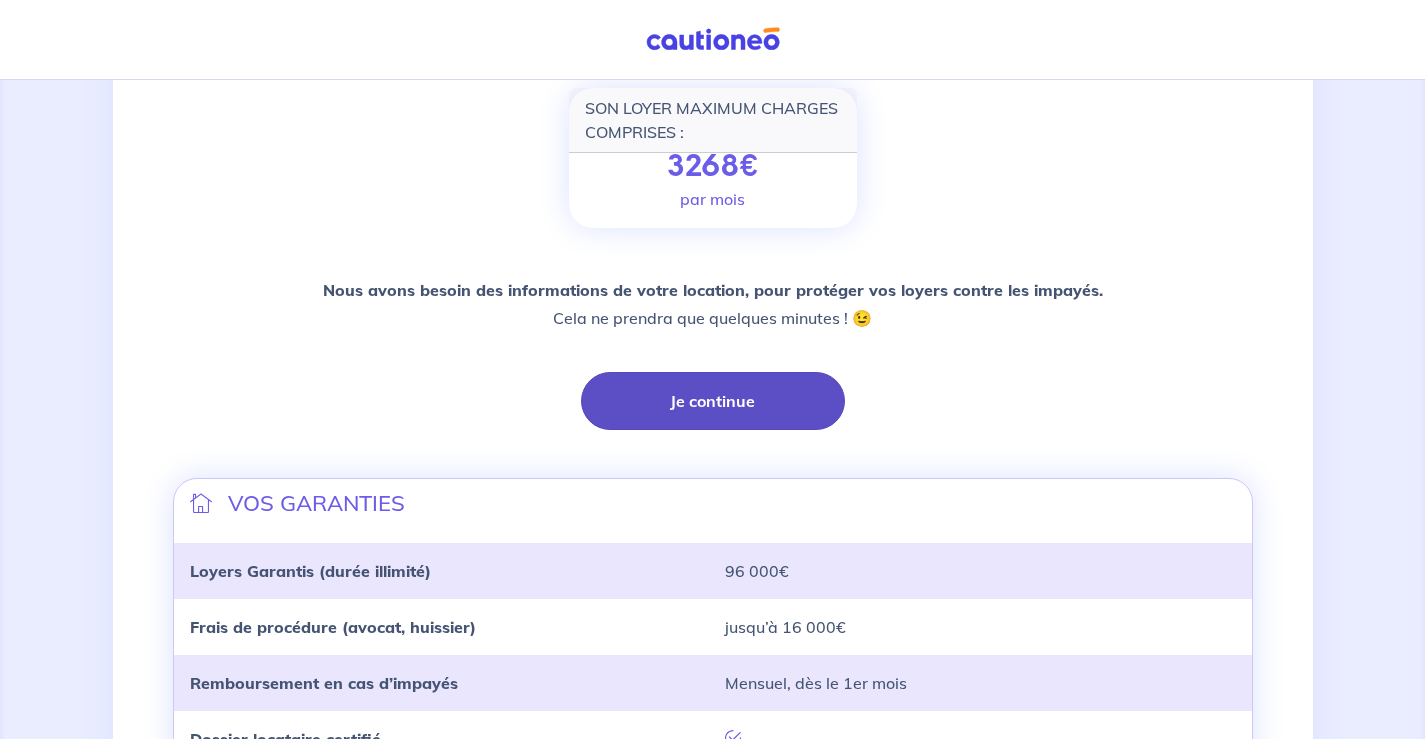 scroll, scrollTop: 293, scrollLeft: 0, axis: vertical 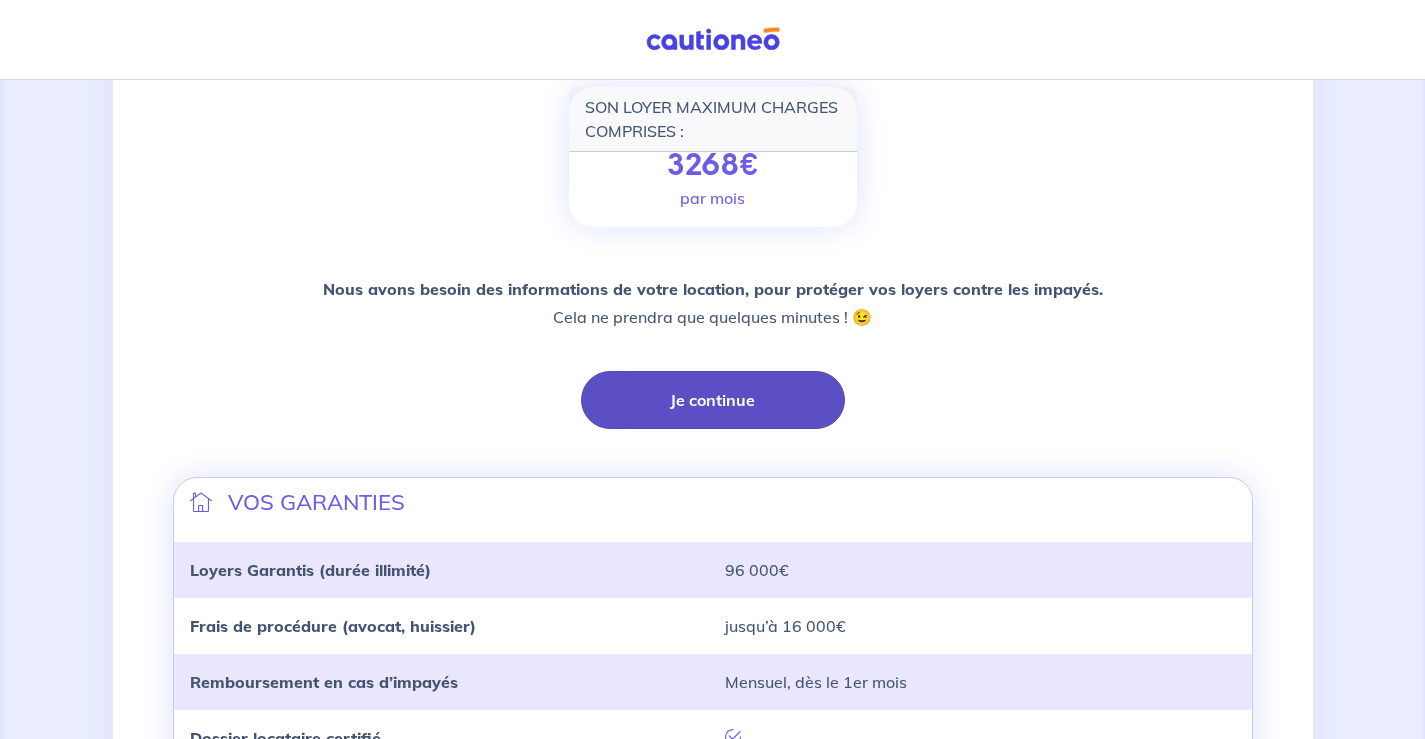 click on "Je continue" at bounding box center [713, 400] 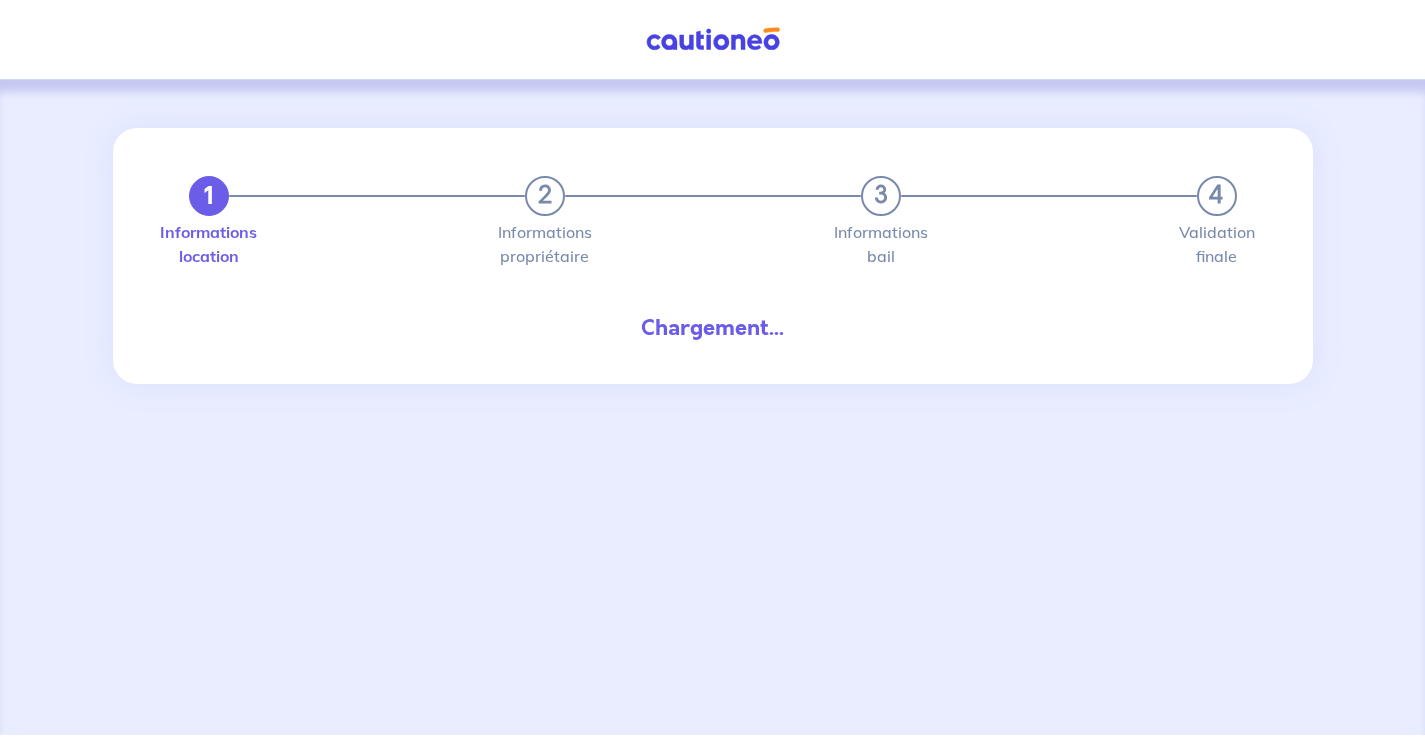 scroll, scrollTop: 0, scrollLeft: 0, axis: both 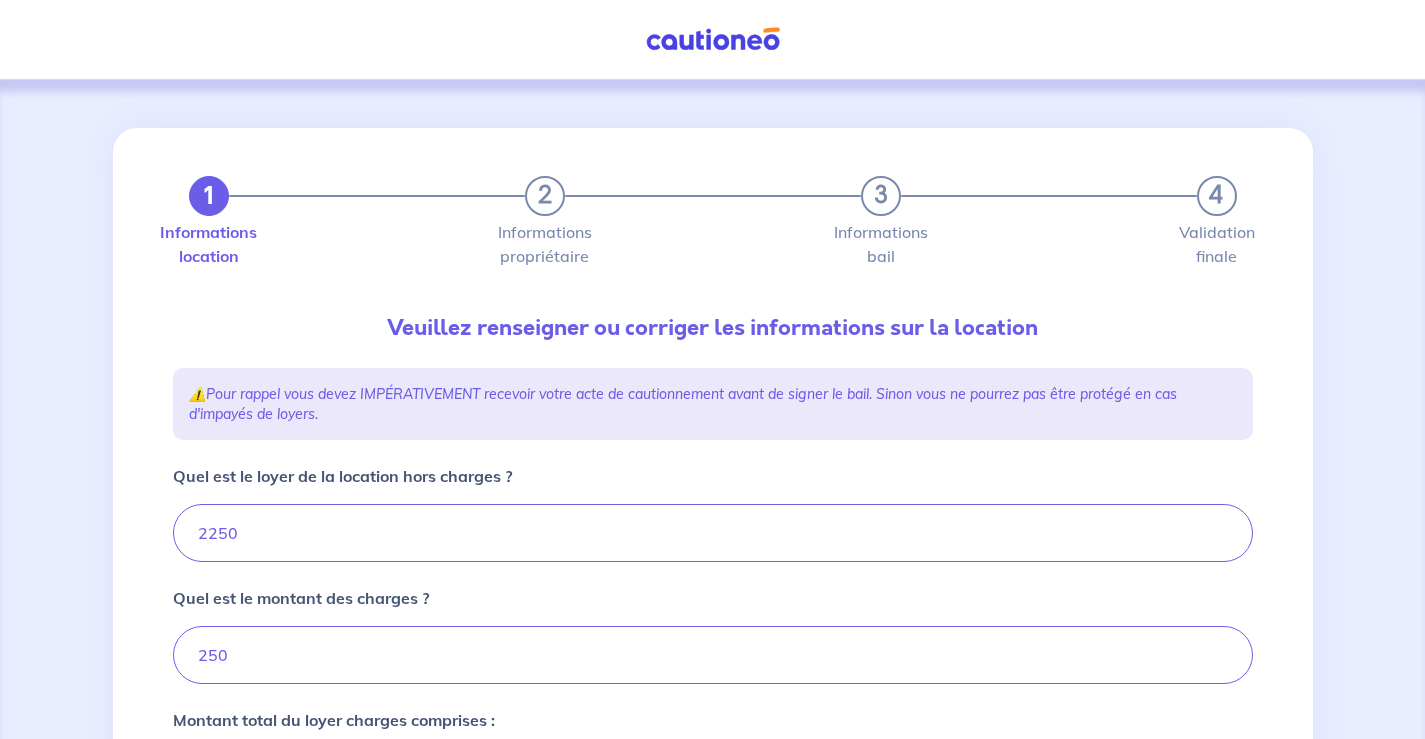 type on "2500" 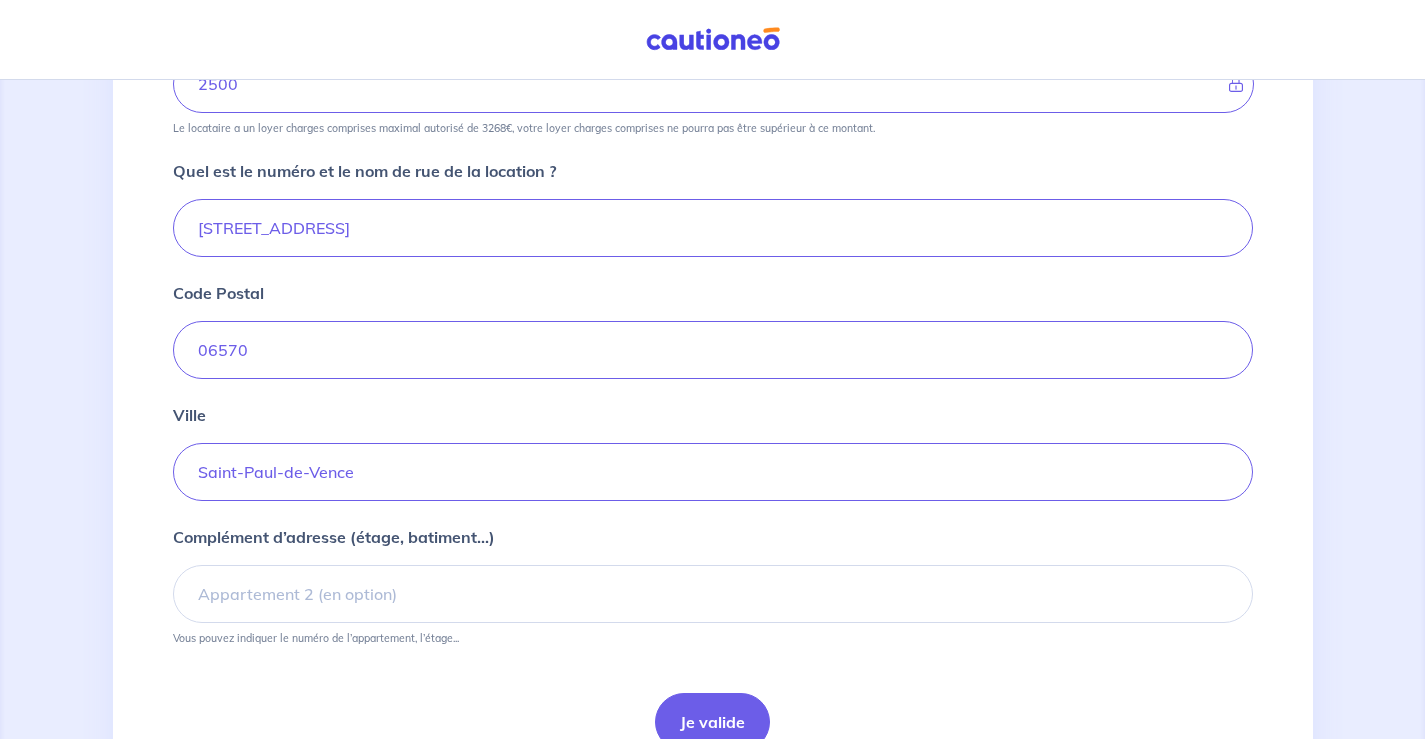 scroll, scrollTop: 793, scrollLeft: 0, axis: vertical 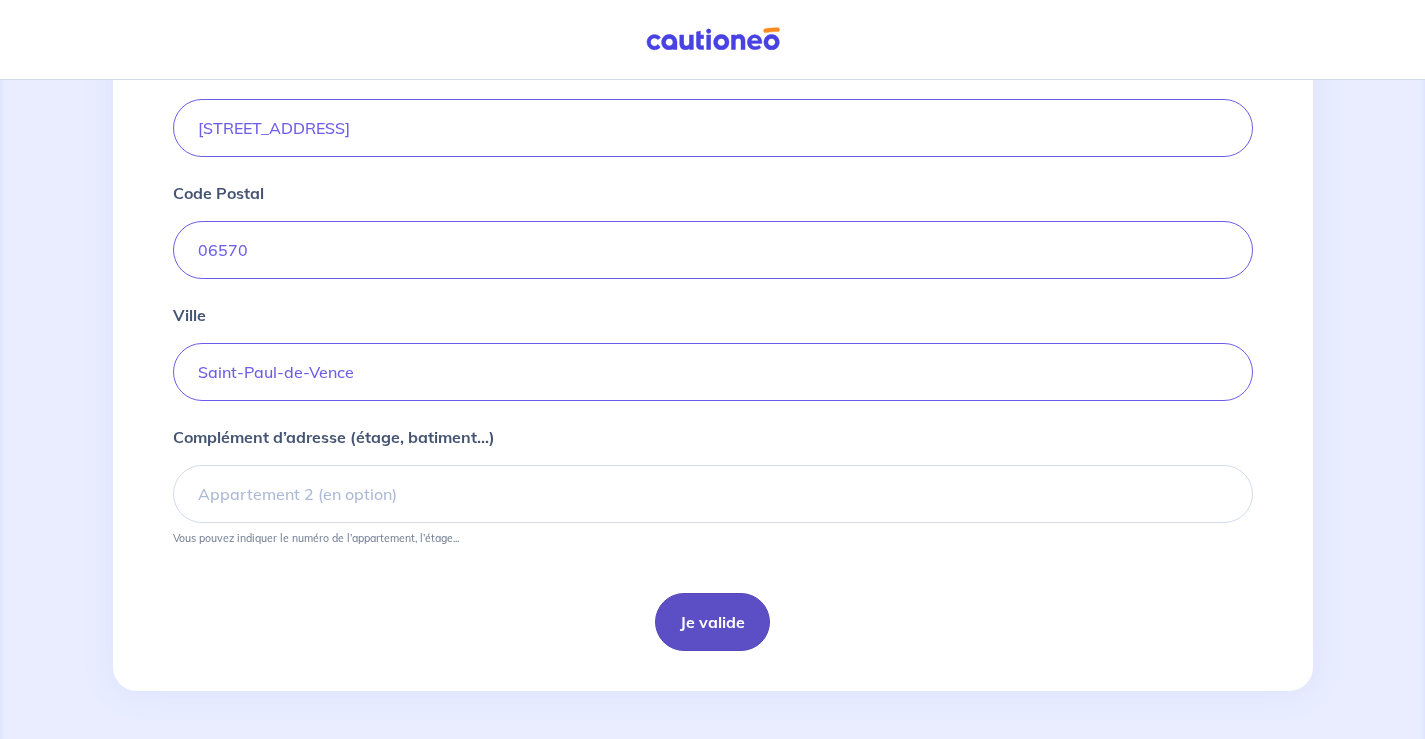 click on "Je valide" at bounding box center [712, 622] 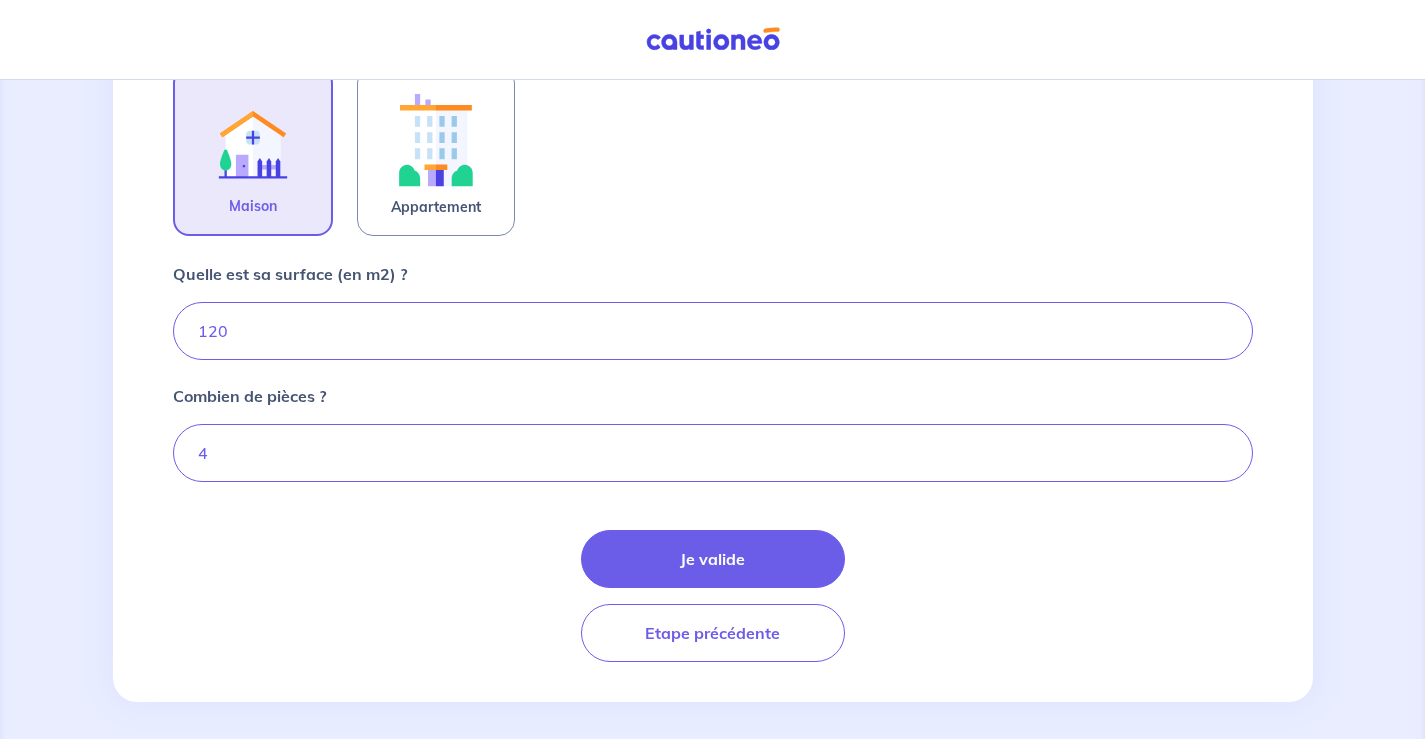 scroll, scrollTop: 682, scrollLeft: 0, axis: vertical 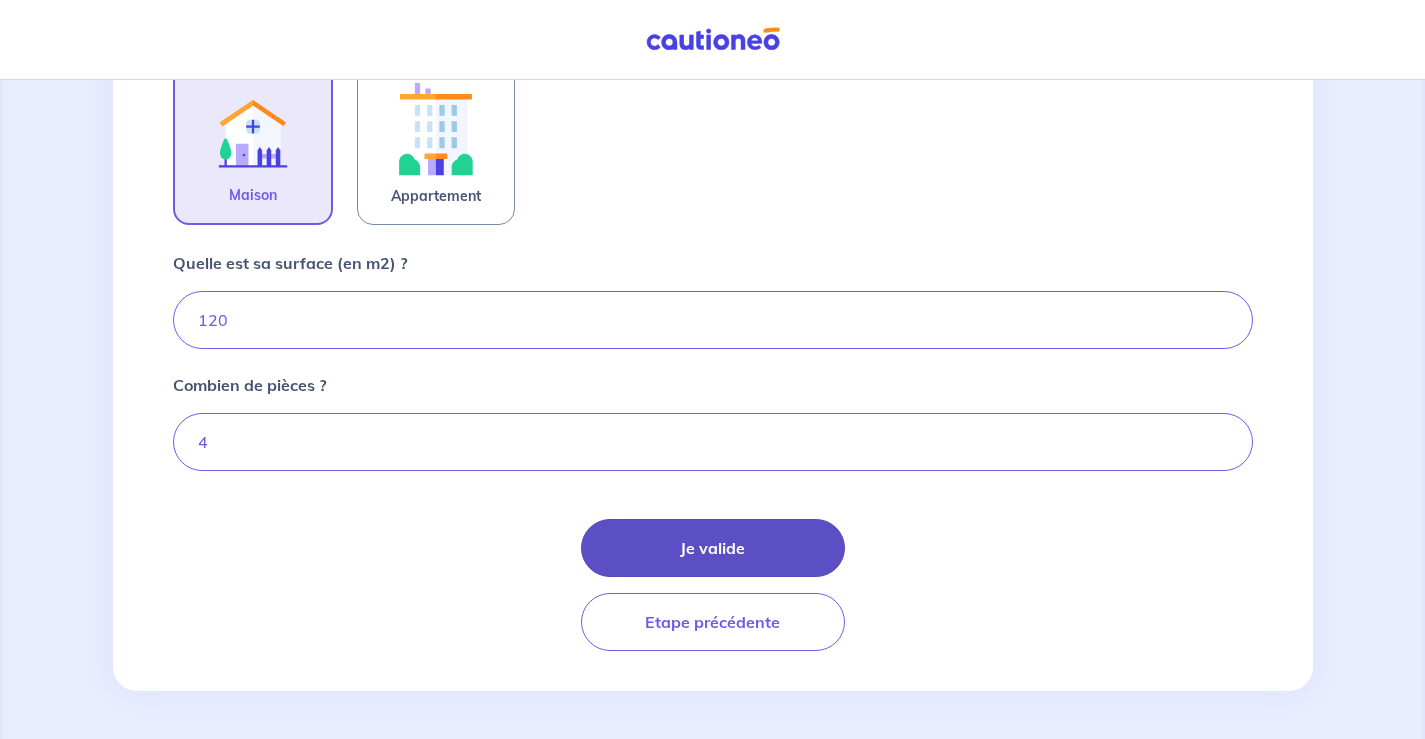 click on "Je valide" at bounding box center [713, 548] 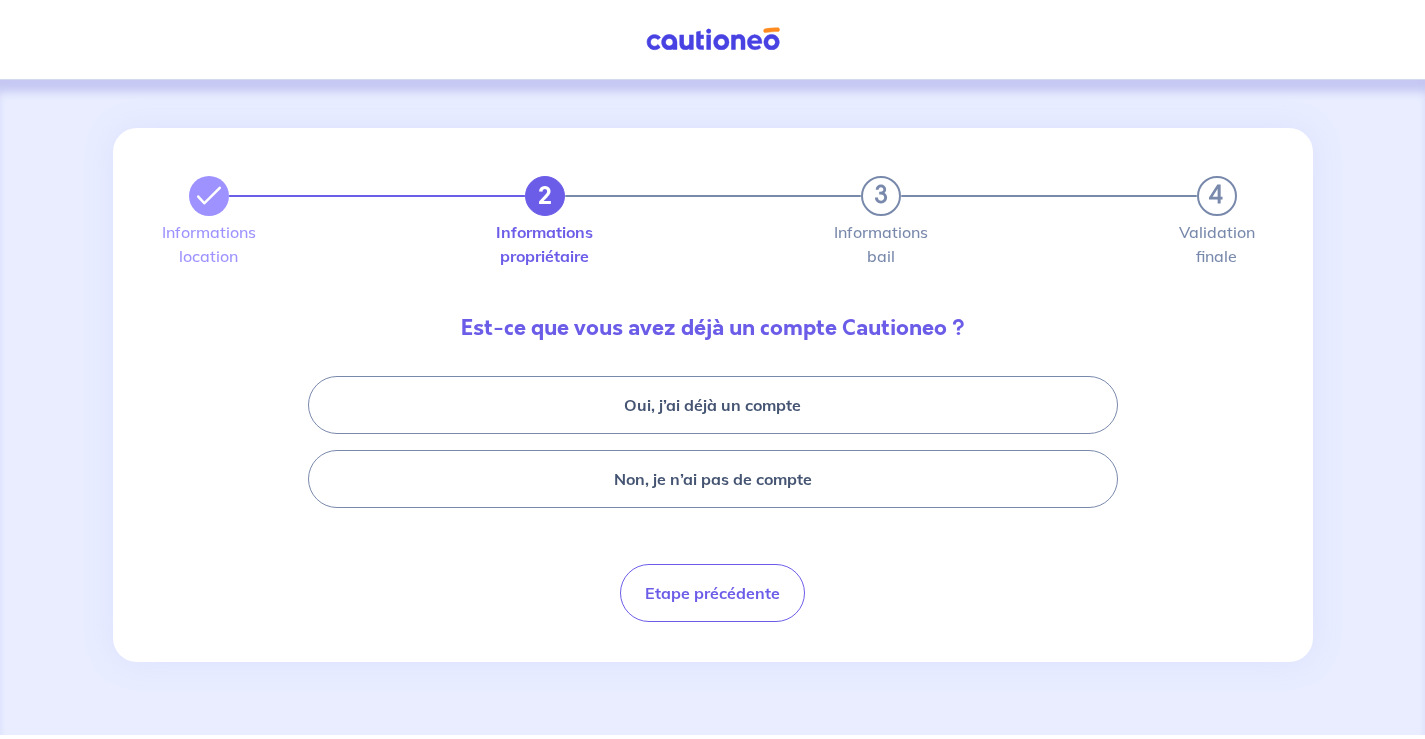 scroll, scrollTop: 0, scrollLeft: 0, axis: both 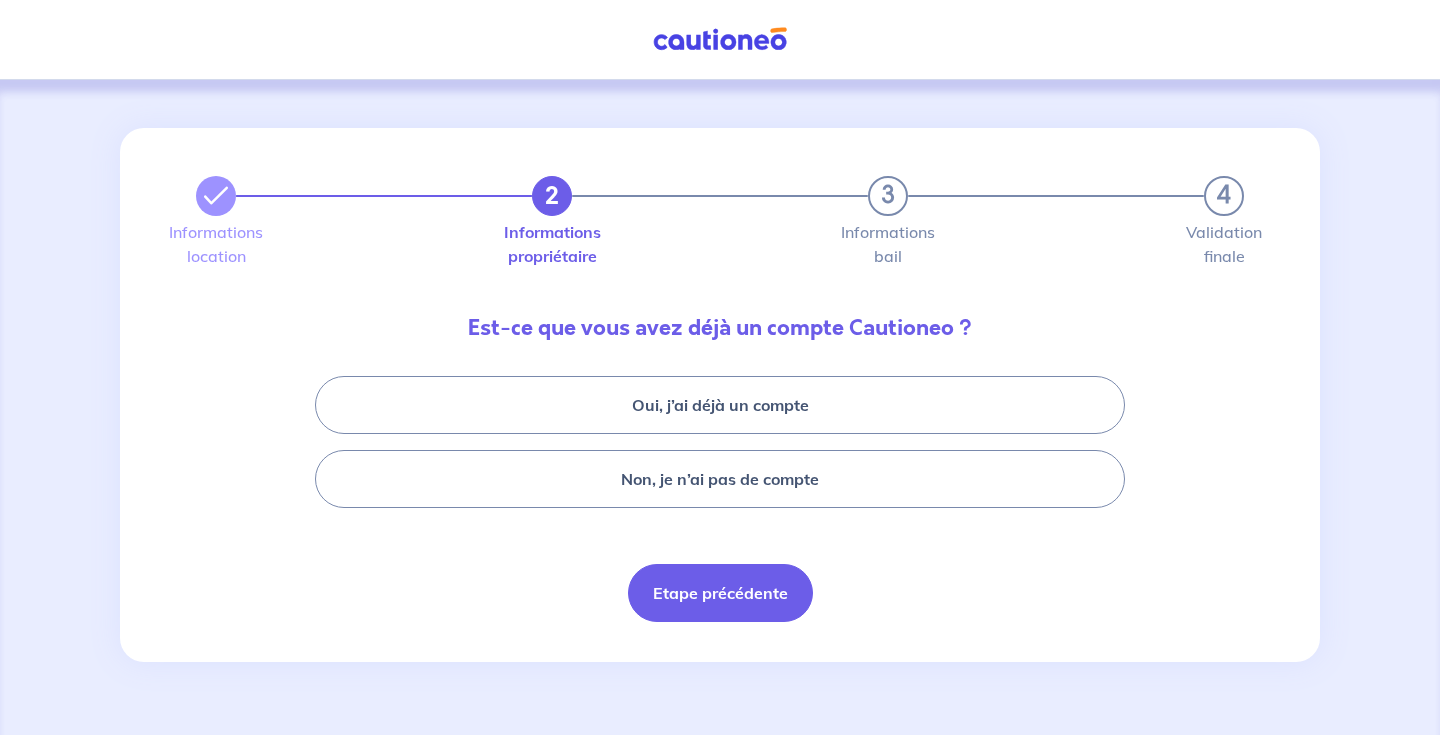 click on "Etape précédente" at bounding box center [720, 593] 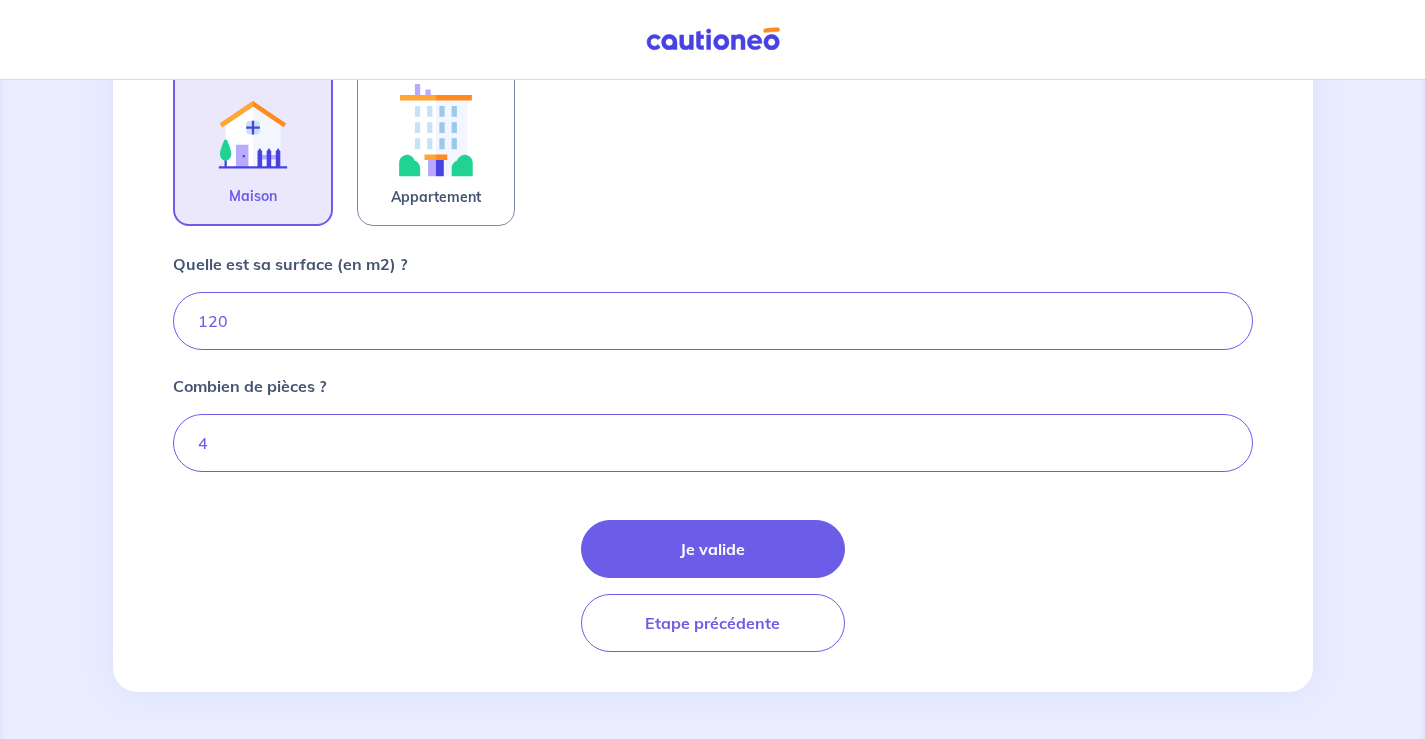 scroll, scrollTop: 682, scrollLeft: 0, axis: vertical 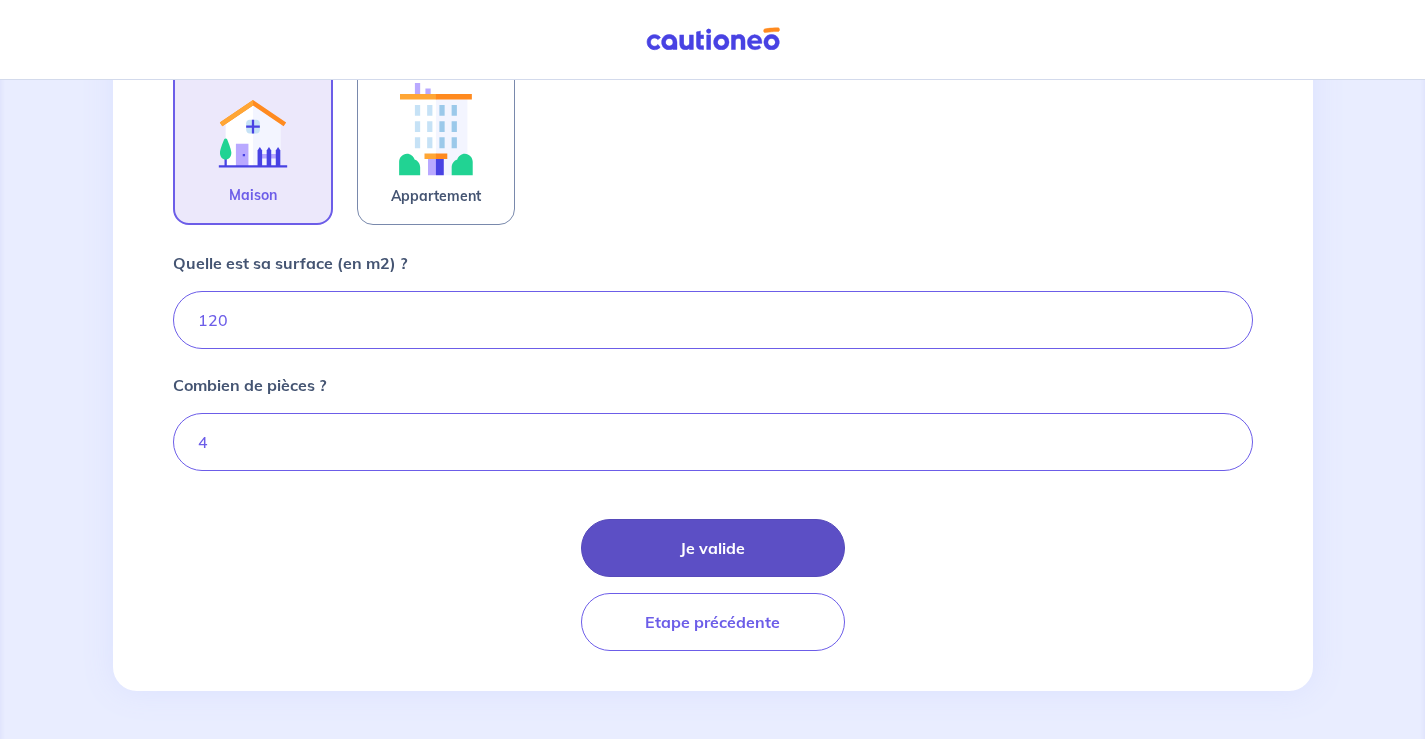 click on "Je valide" at bounding box center (713, 548) 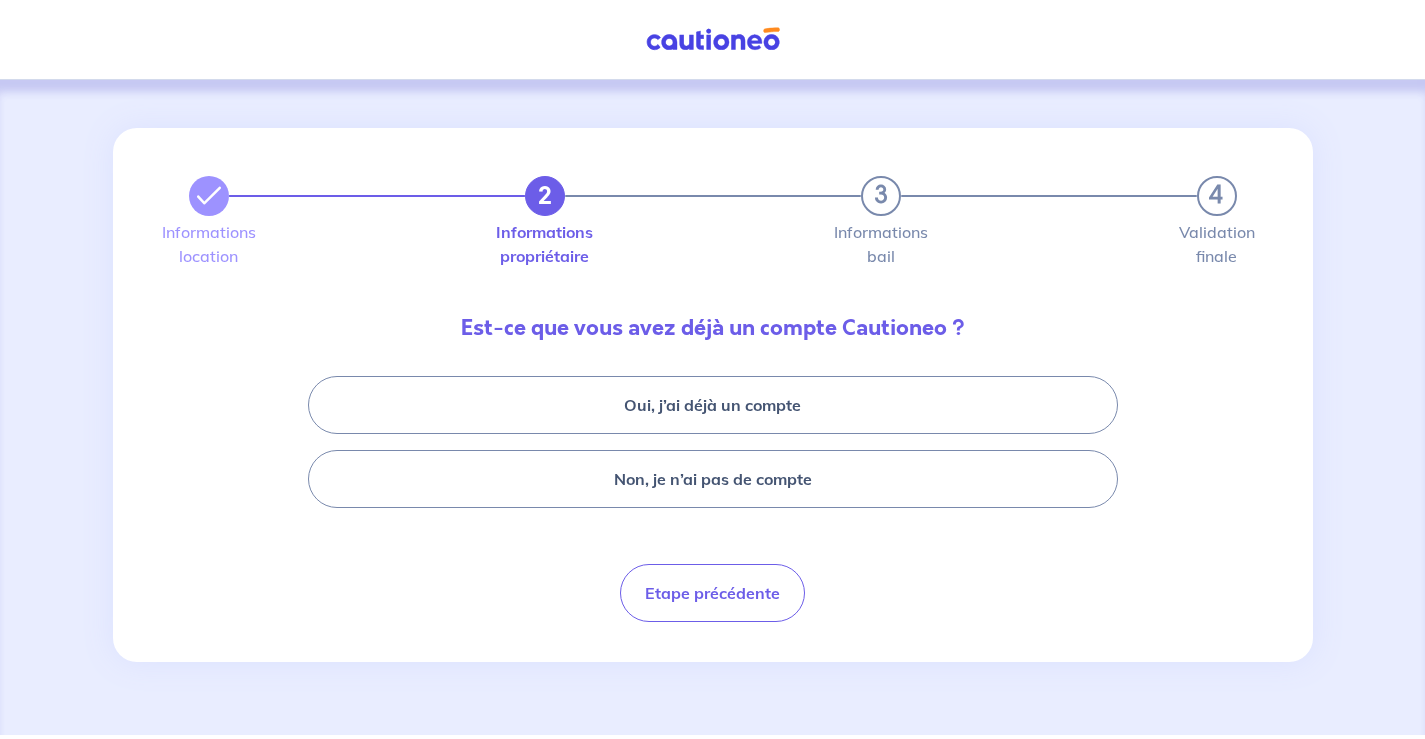 scroll, scrollTop: 0, scrollLeft: 0, axis: both 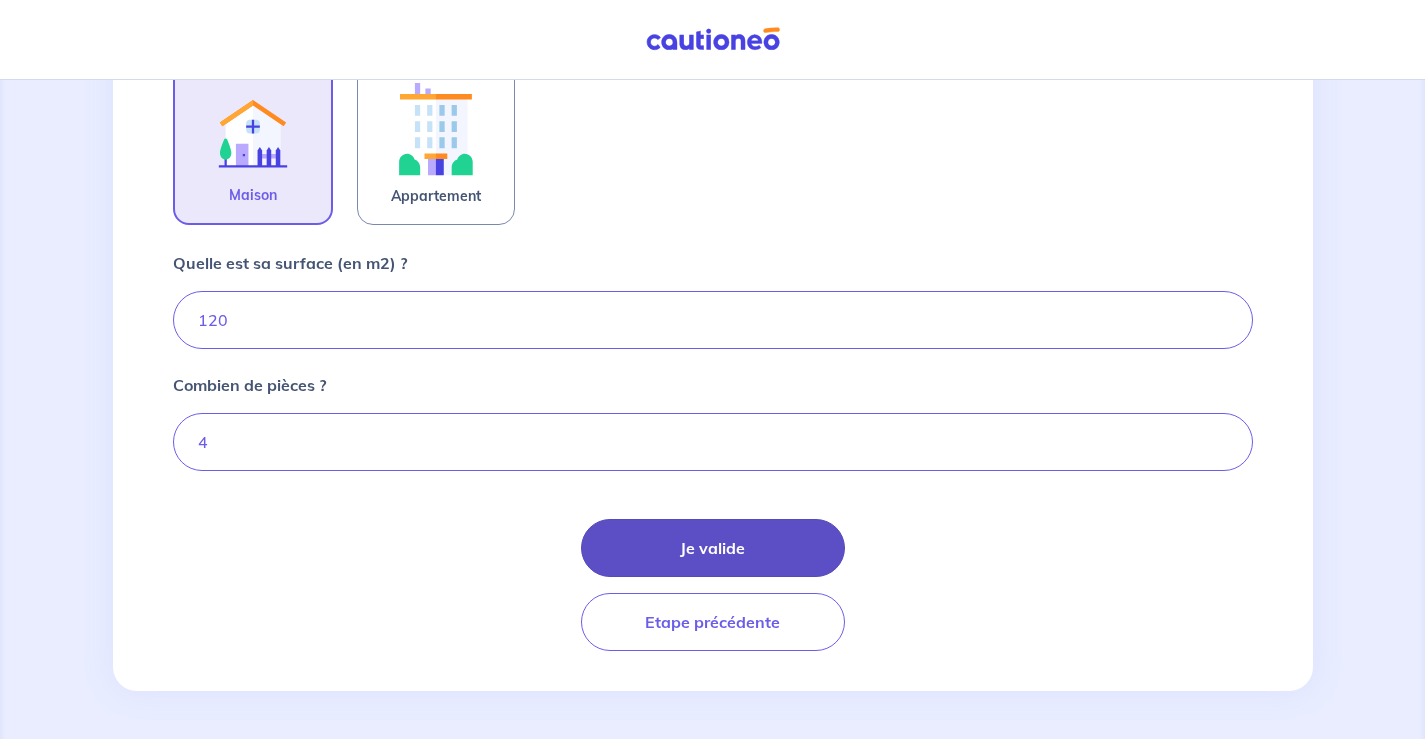 click on "Je valide" at bounding box center [713, 548] 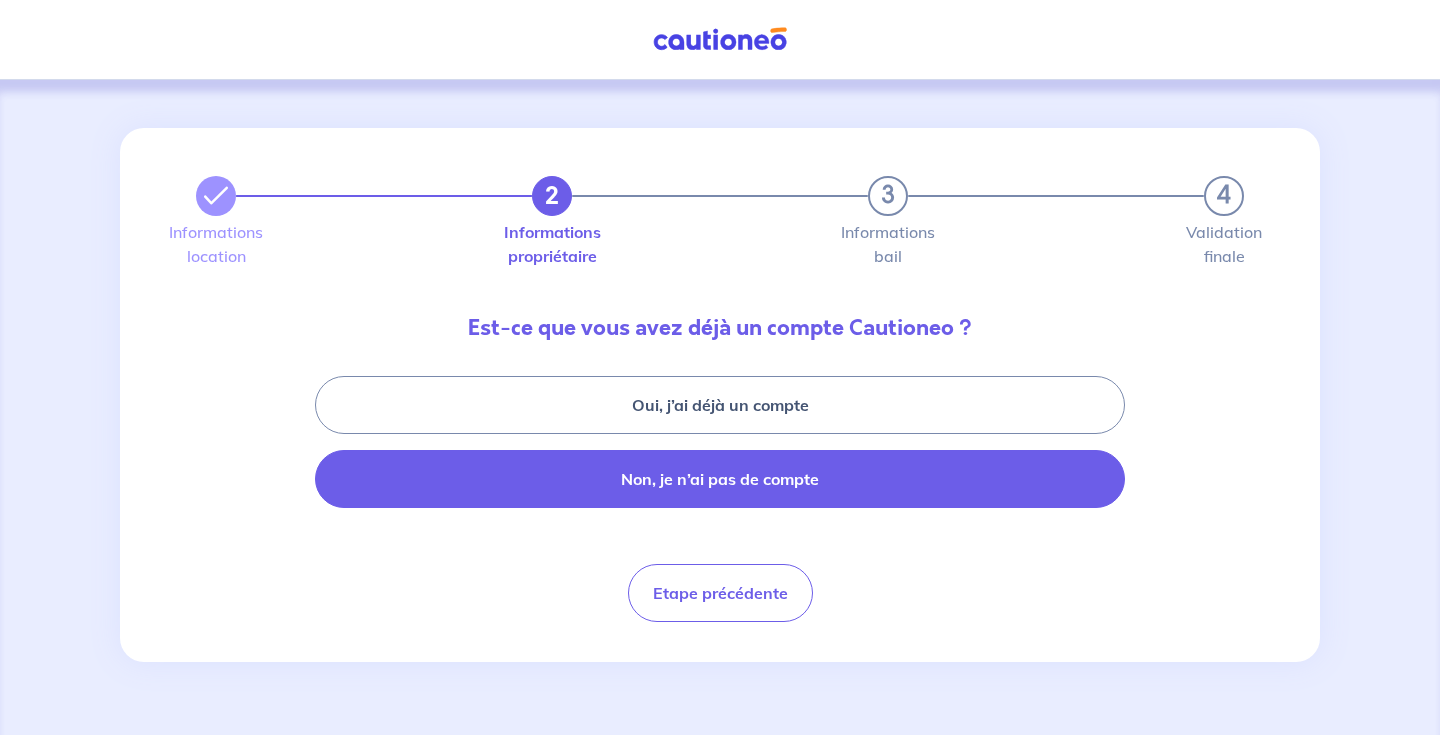 click on "Non, je n’ai pas de compte" at bounding box center (720, 479) 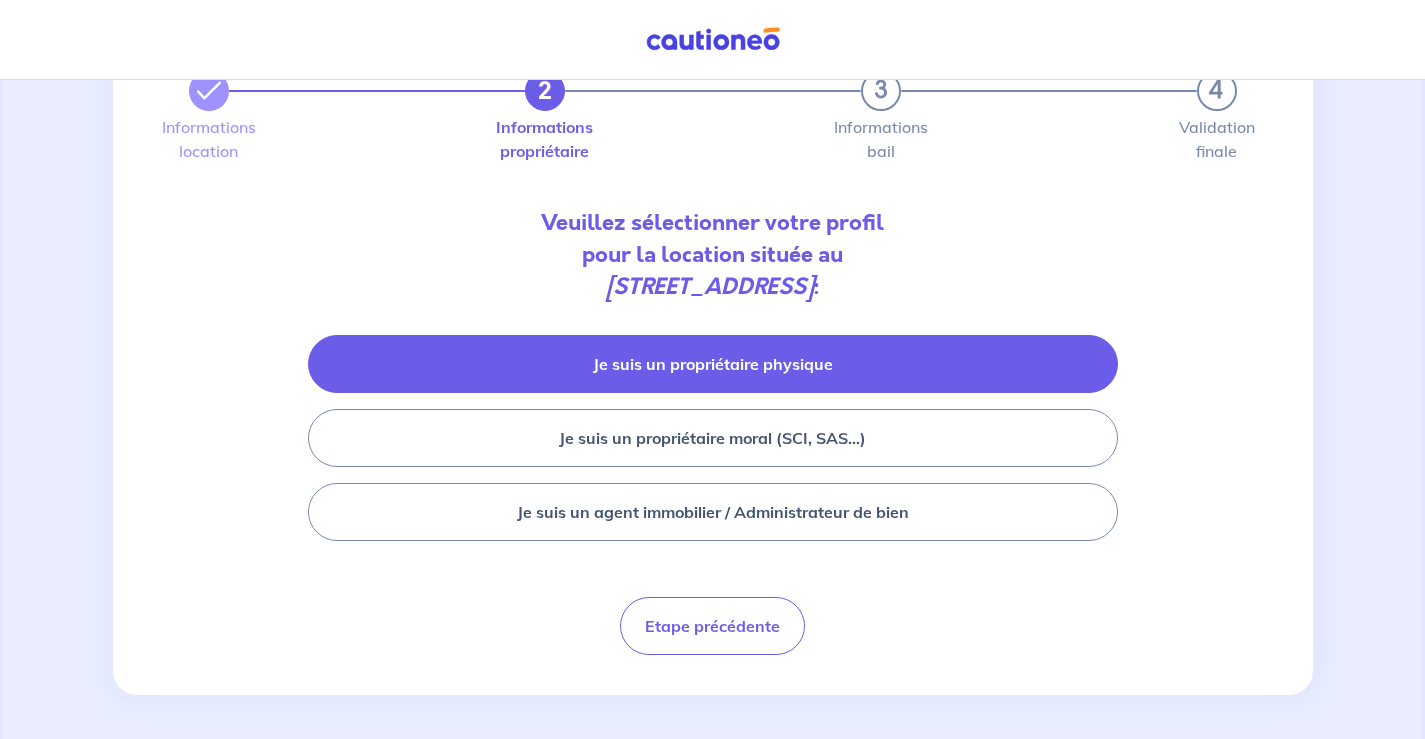 scroll, scrollTop: 109, scrollLeft: 0, axis: vertical 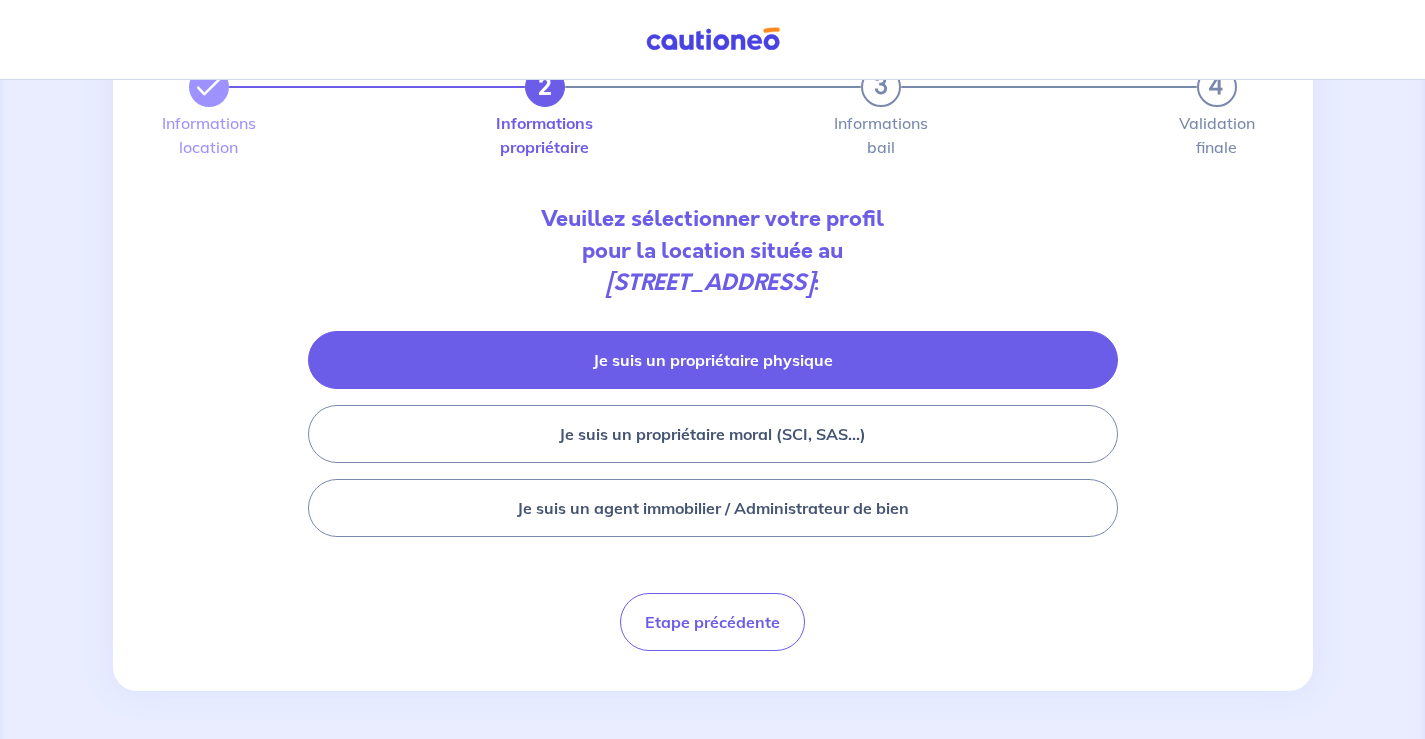 click on "Je suis un propriétaire physique" at bounding box center (713, 360) 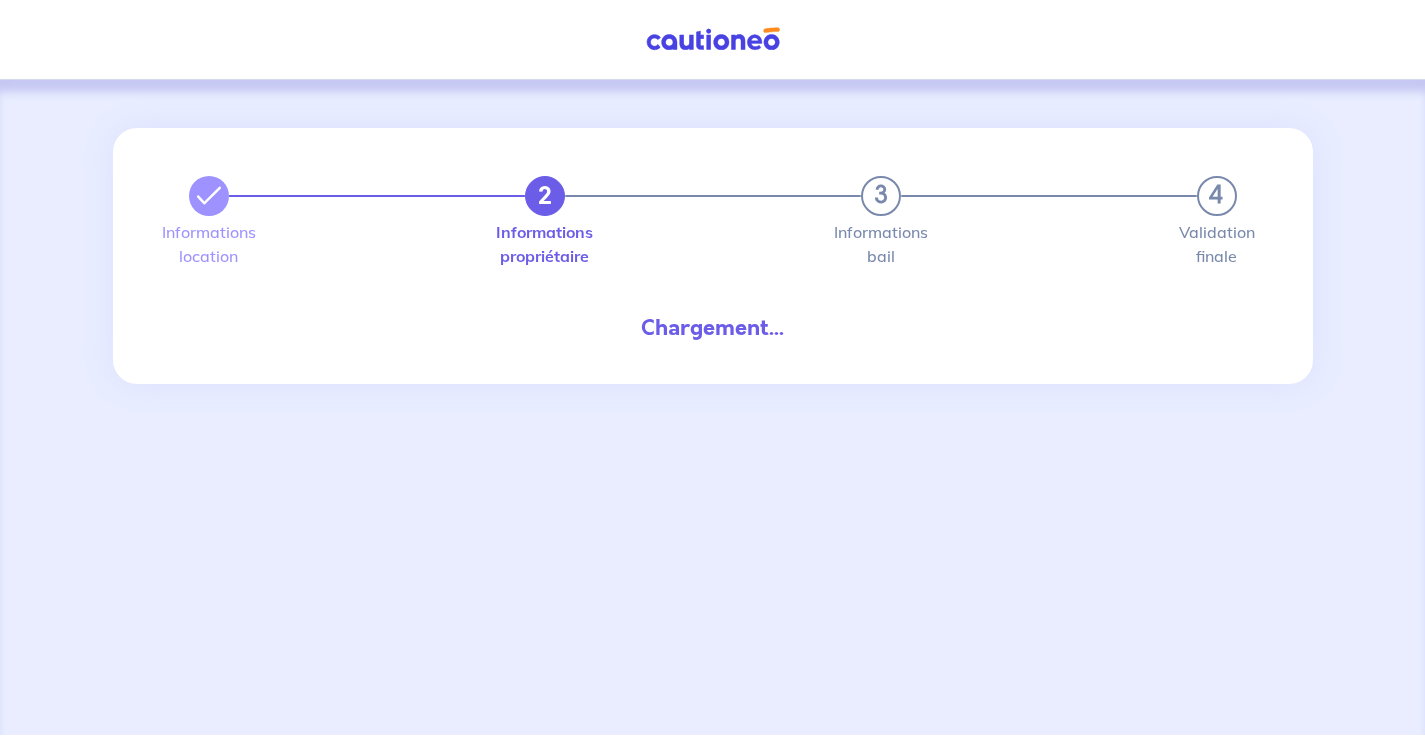 select on "FR" 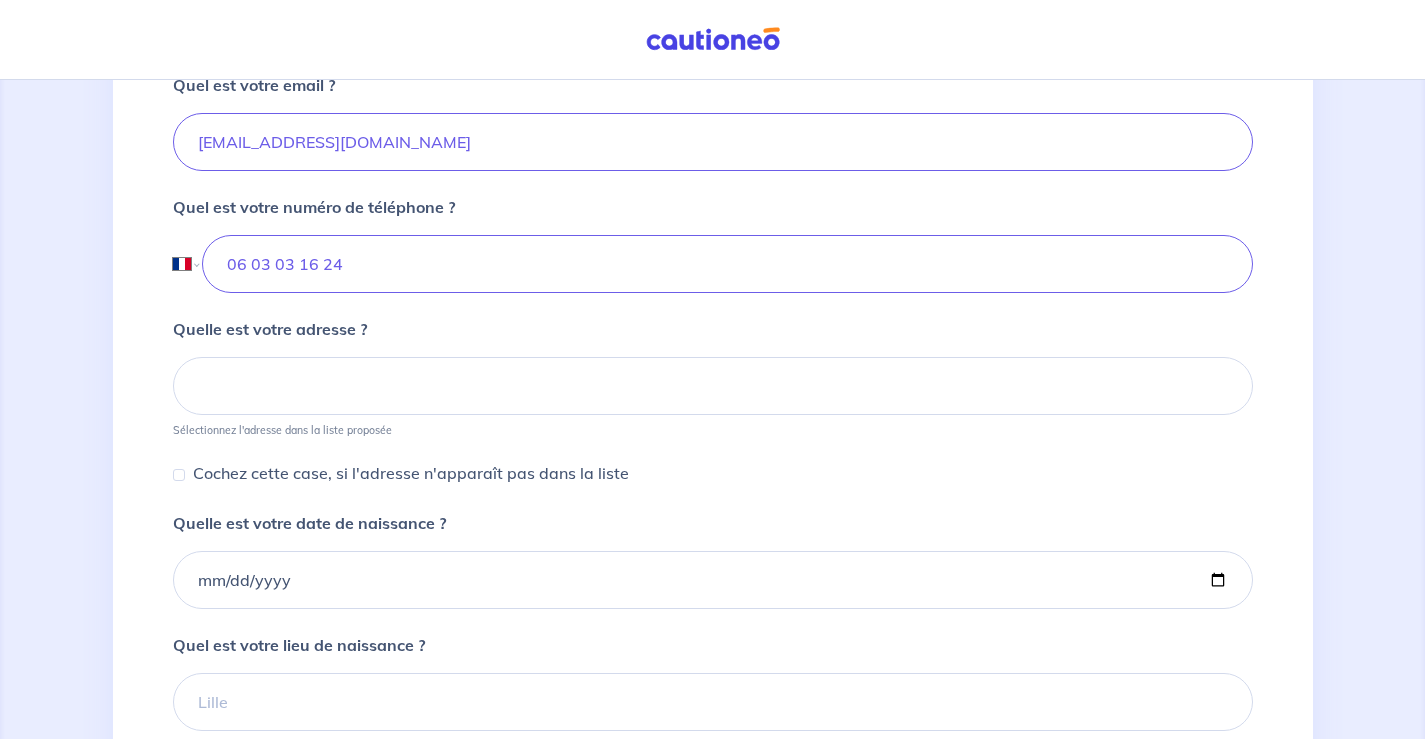 scroll, scrollTop: 700, scrollLeft: 0, axis: vertical 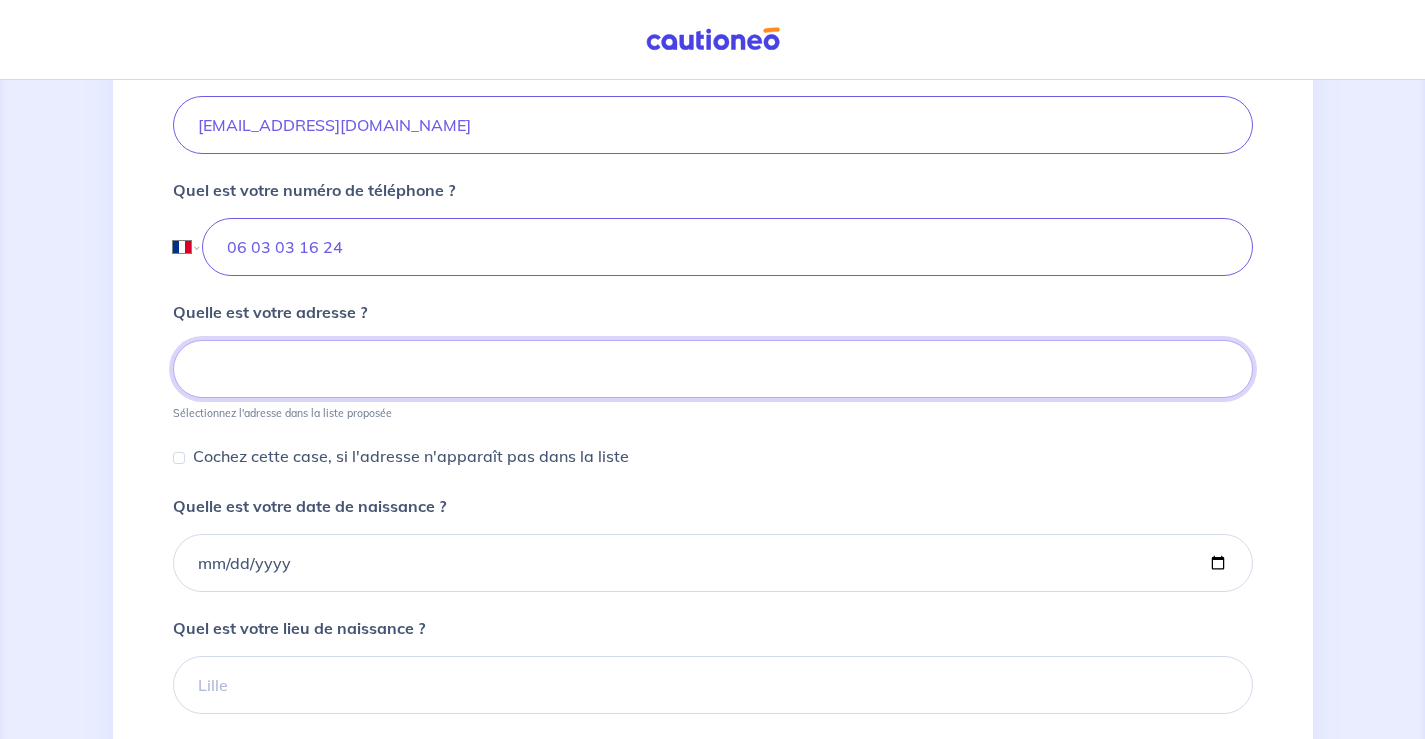 click at bounding box center [713, 369] 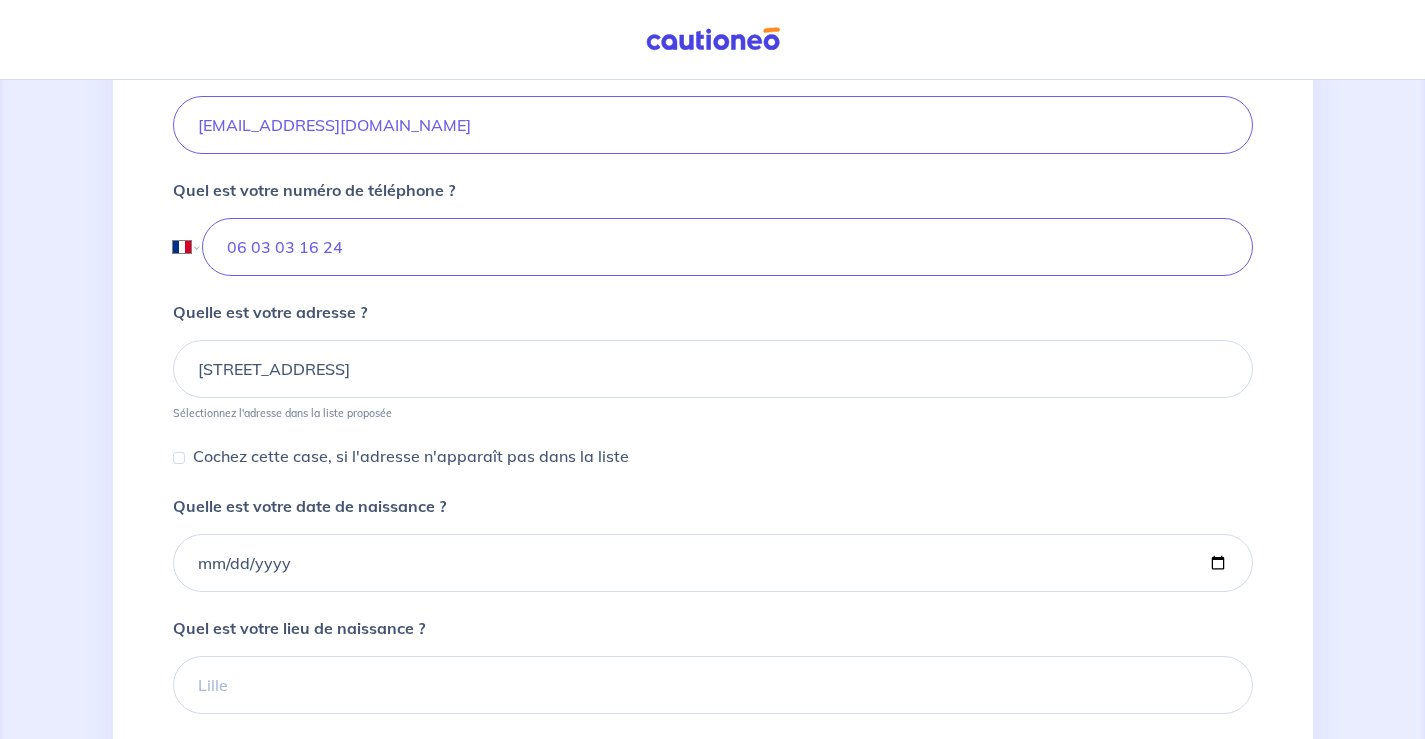 type on "[PERSON_NAME]" 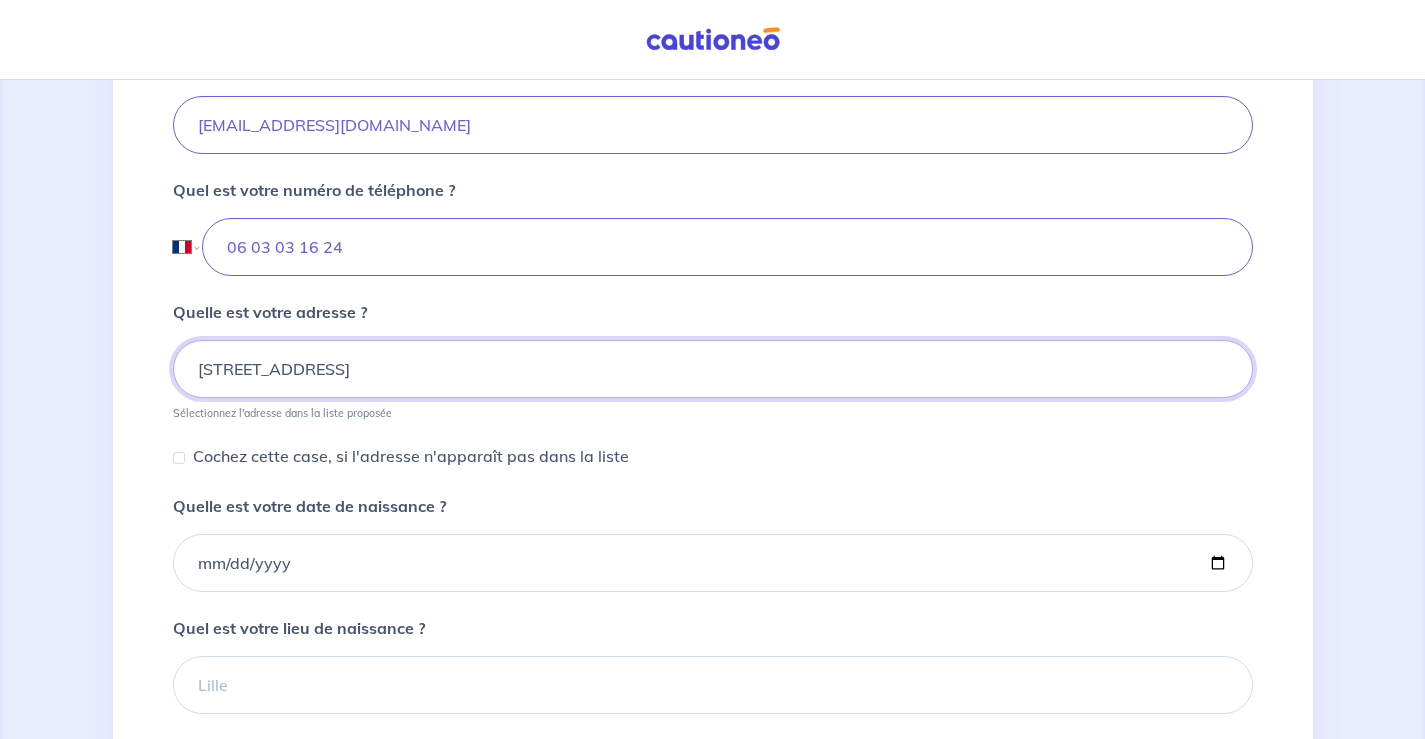 type on "06 03 03 16 24" 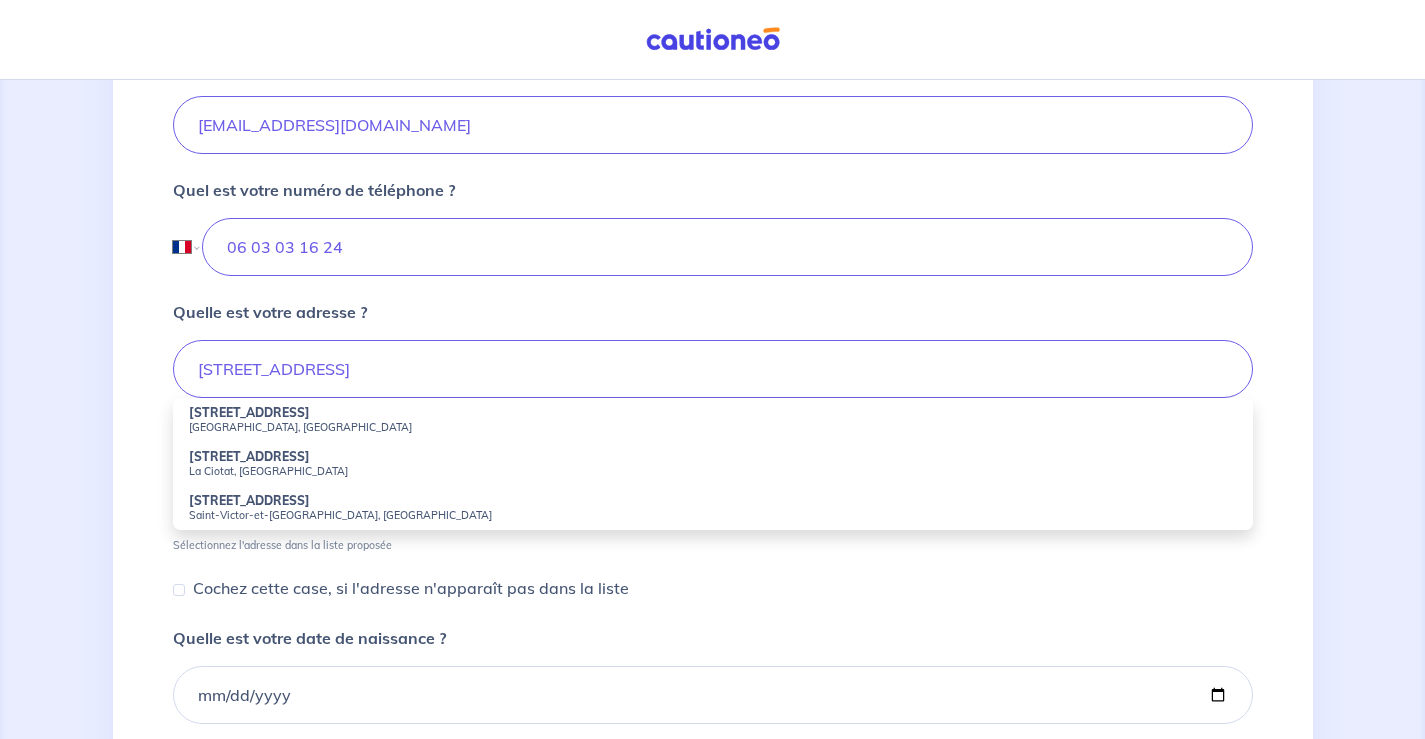 click on "[STREET_ADDRESS]" at bounding box center (249, 412) 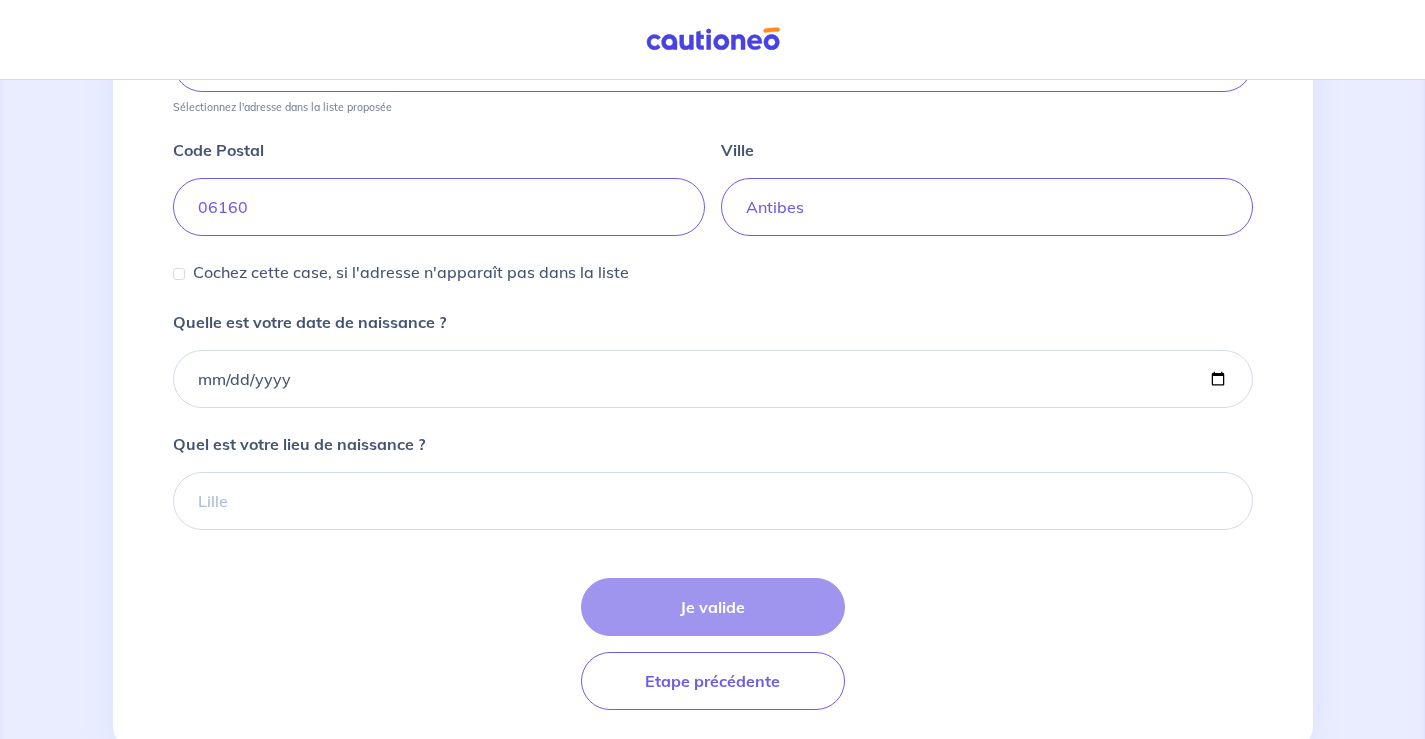 scroll, scrollTop: 1065, scrollLeft: 0, axis: vertical 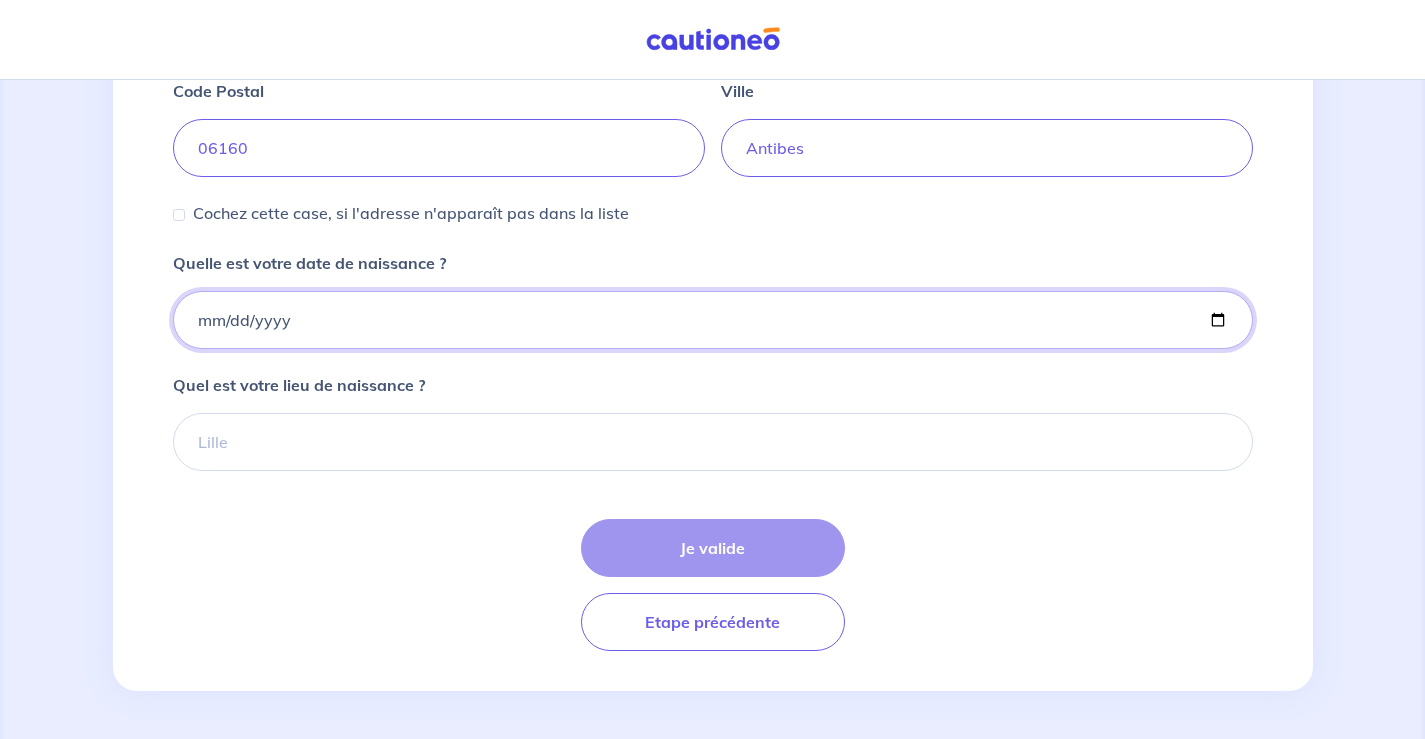 click on "Quelle est votre date de naissance ?" at bounding box center (713, 320) 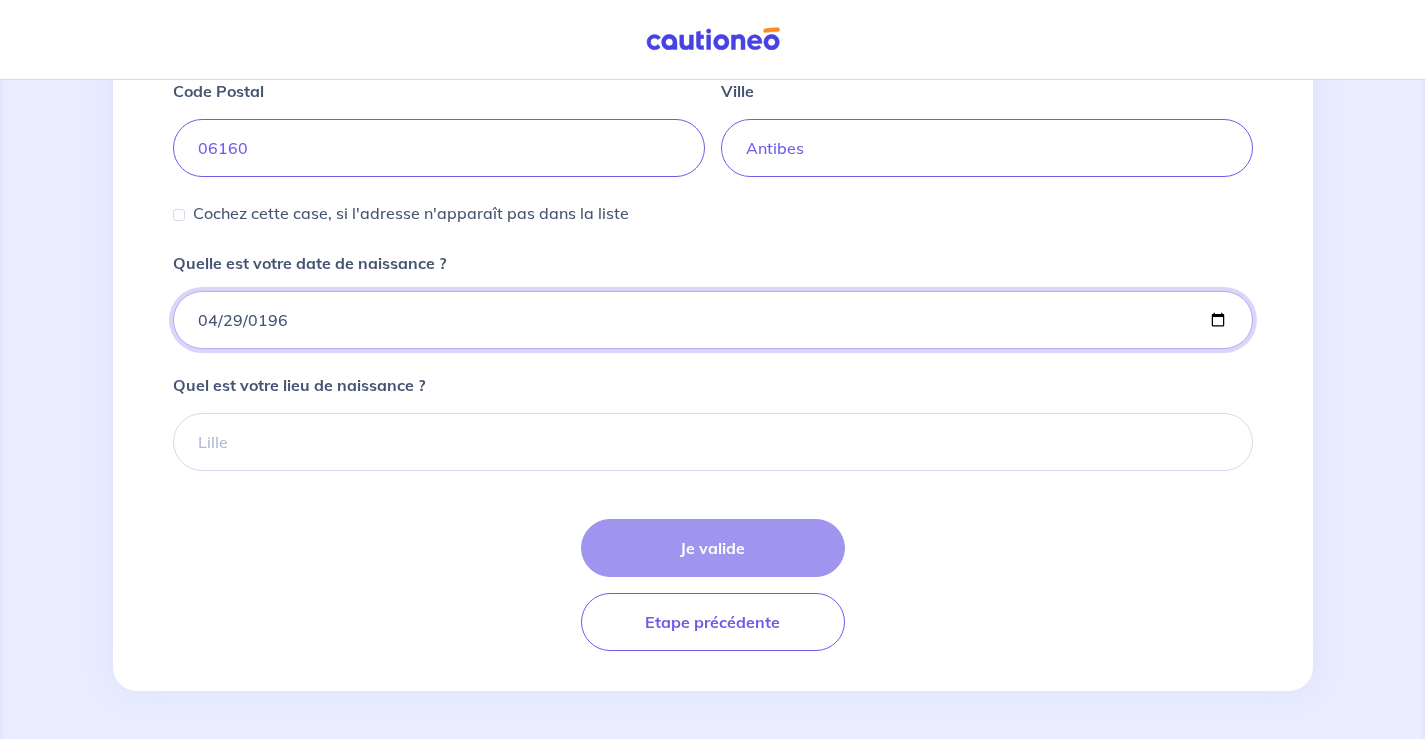 type on "[DATE]" 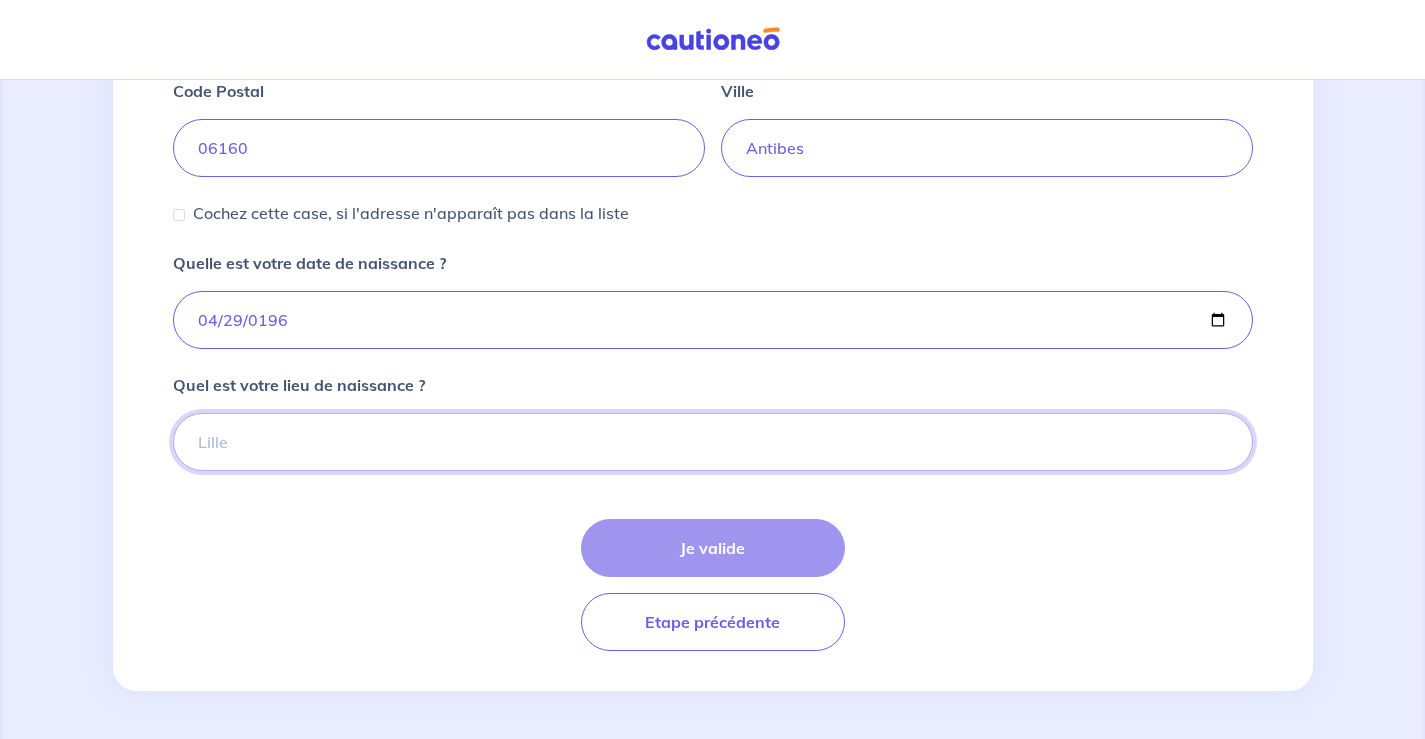 click on "Quel est votre lieu de naissance ?" at bounding box center [713, 442] 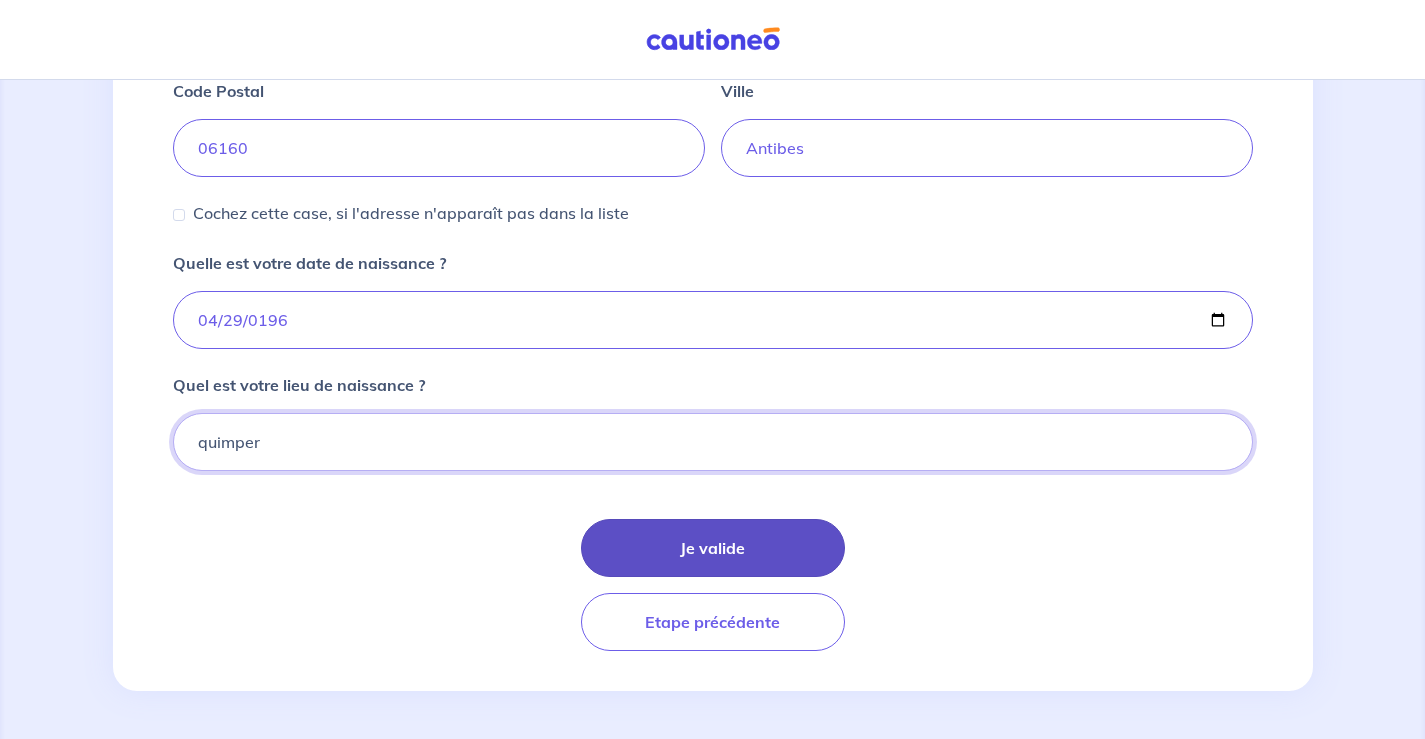 type on "quimper" 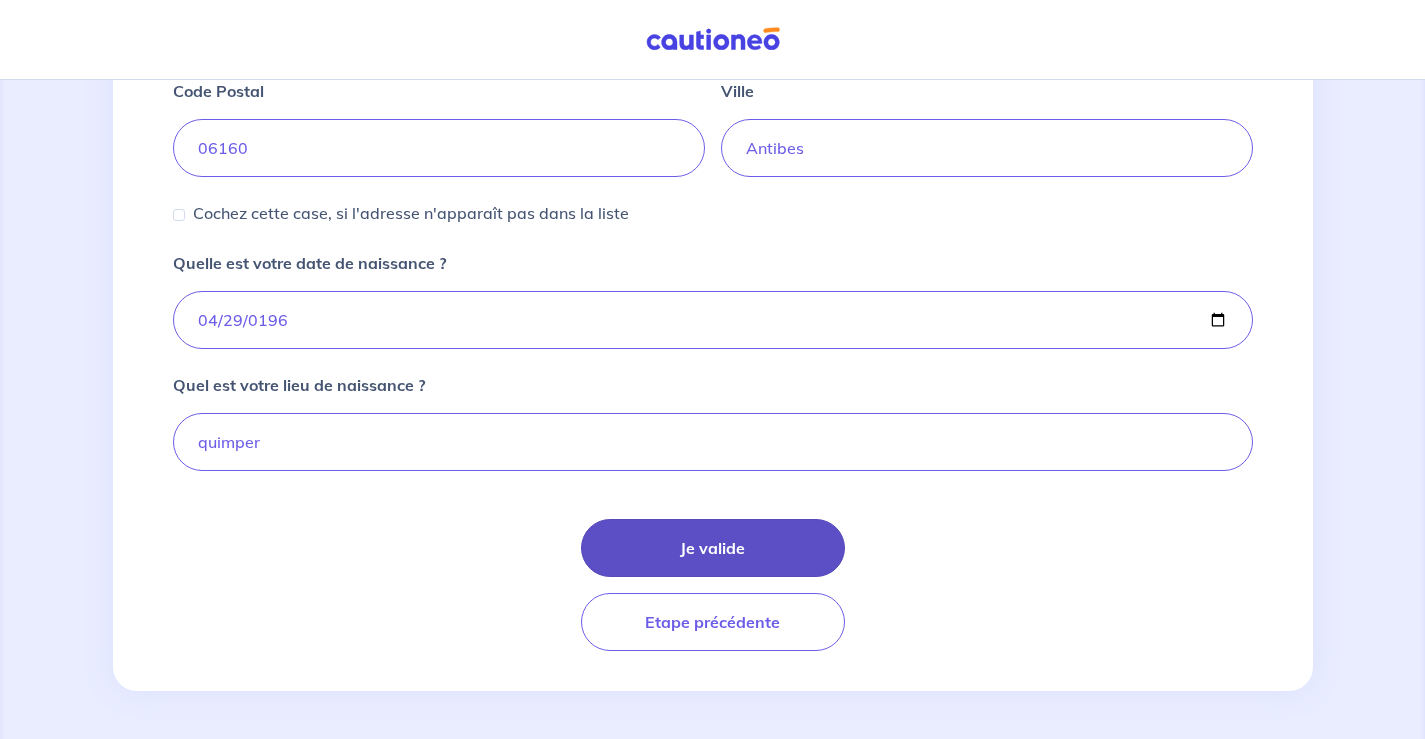 click on "Je valide" at bounding box center [713, 548] 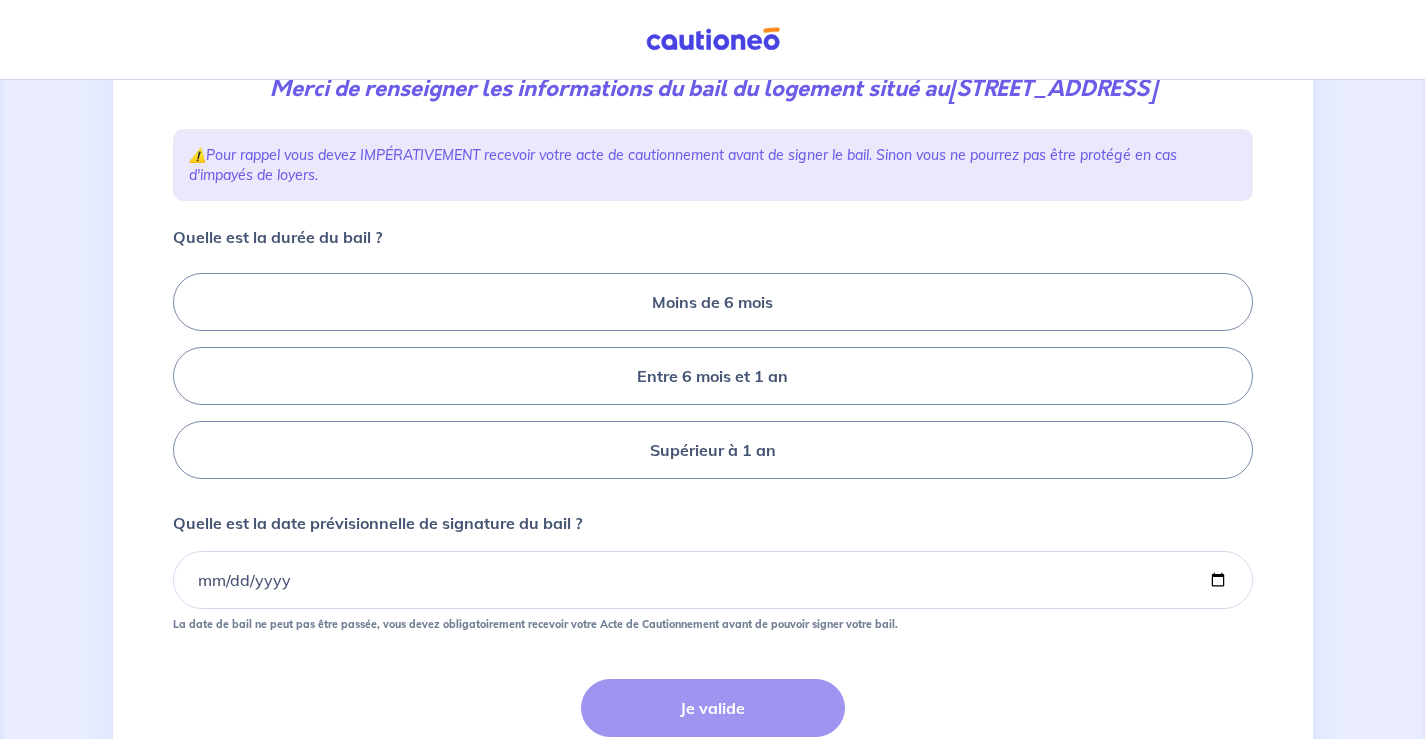 scroll, scrollTop: 400, scrollLeft: 0, axis: vertical 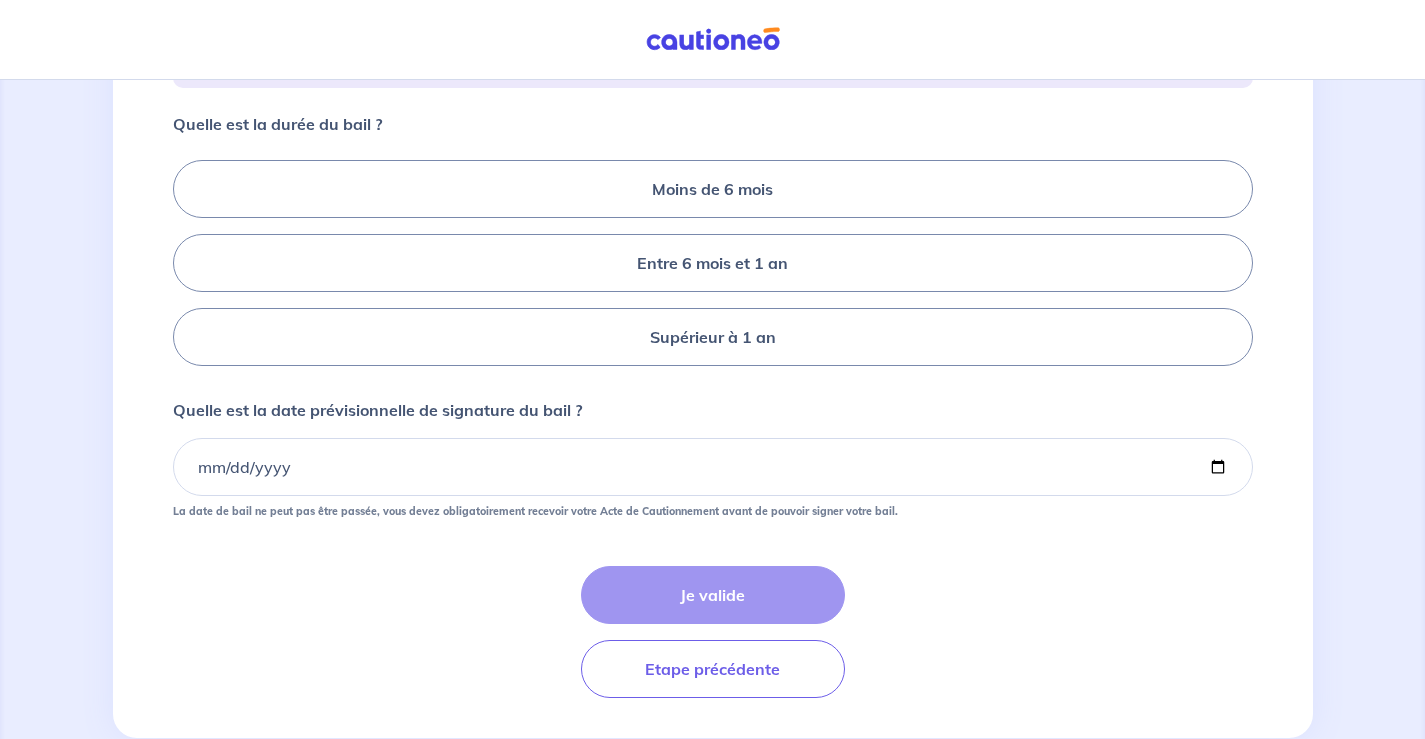 click on "Je valide Etape précédente" at bounding box center [713, 632] 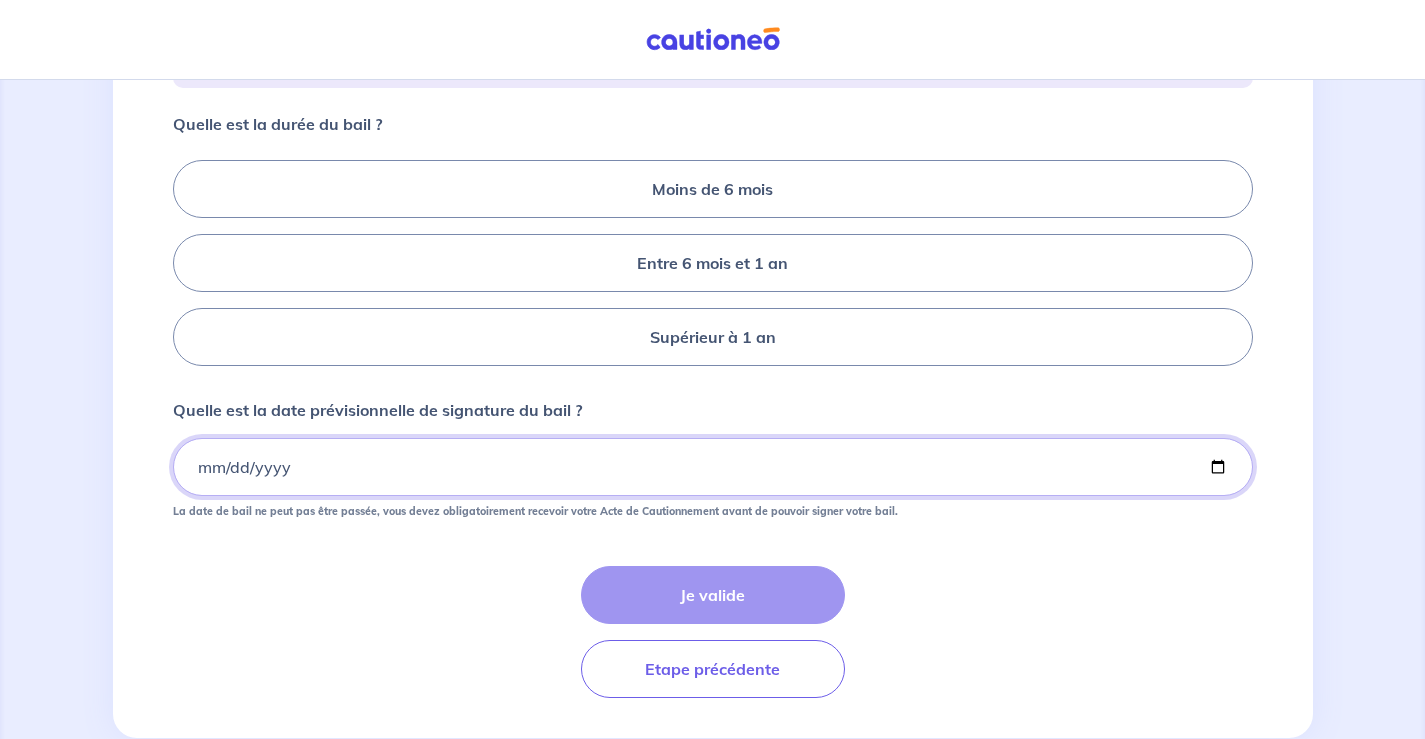 click on "Quelle est la date prévisionnelle de signature du bail ?" at bounding box center (713, 467) 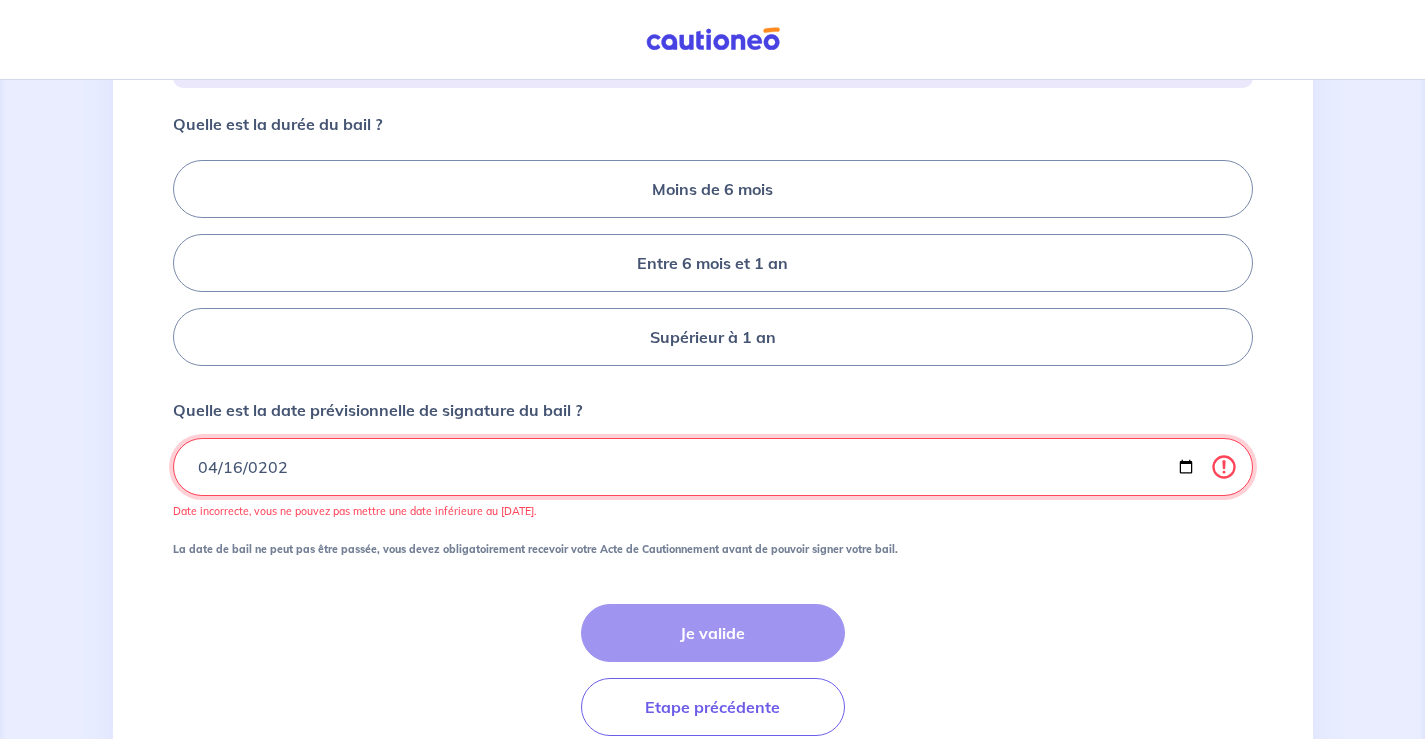 type on "[DATE]" 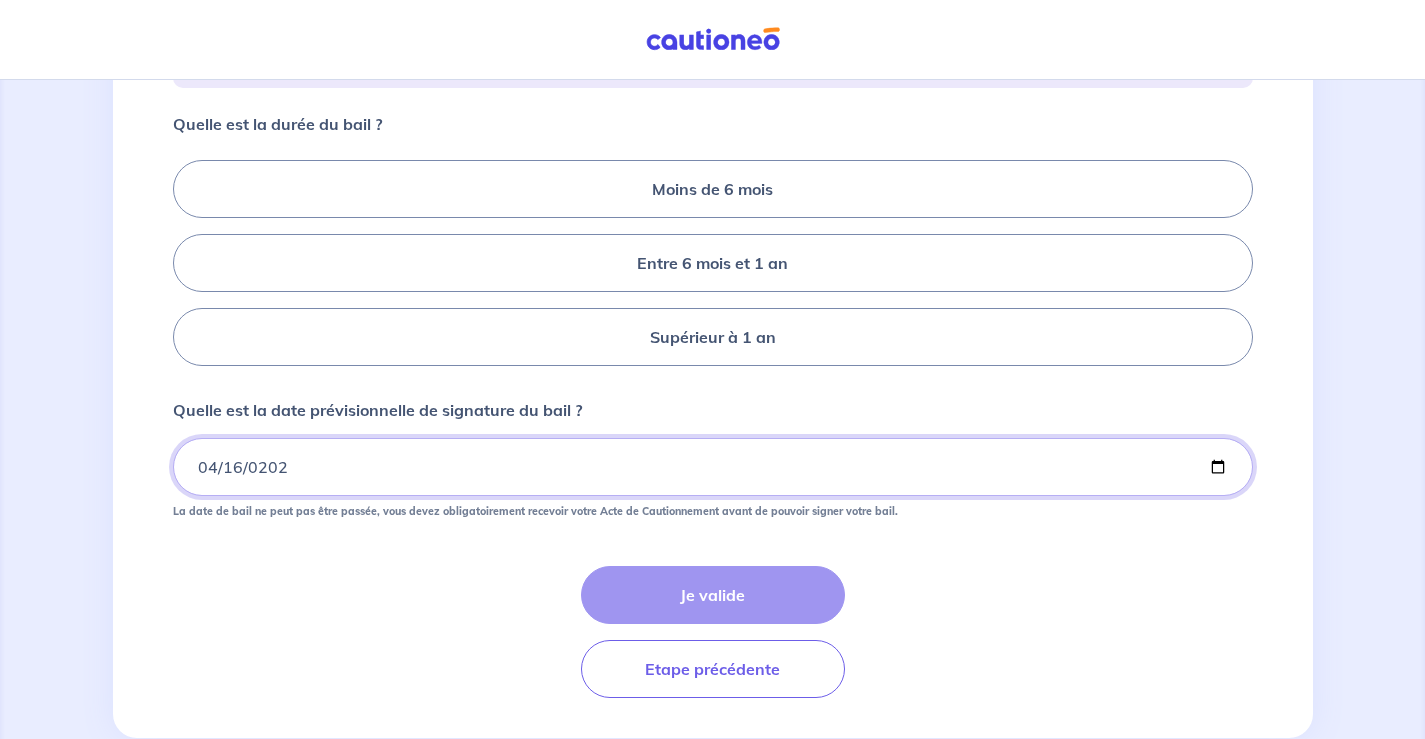 click on "[DATE]" at bounding box center [713, 467] 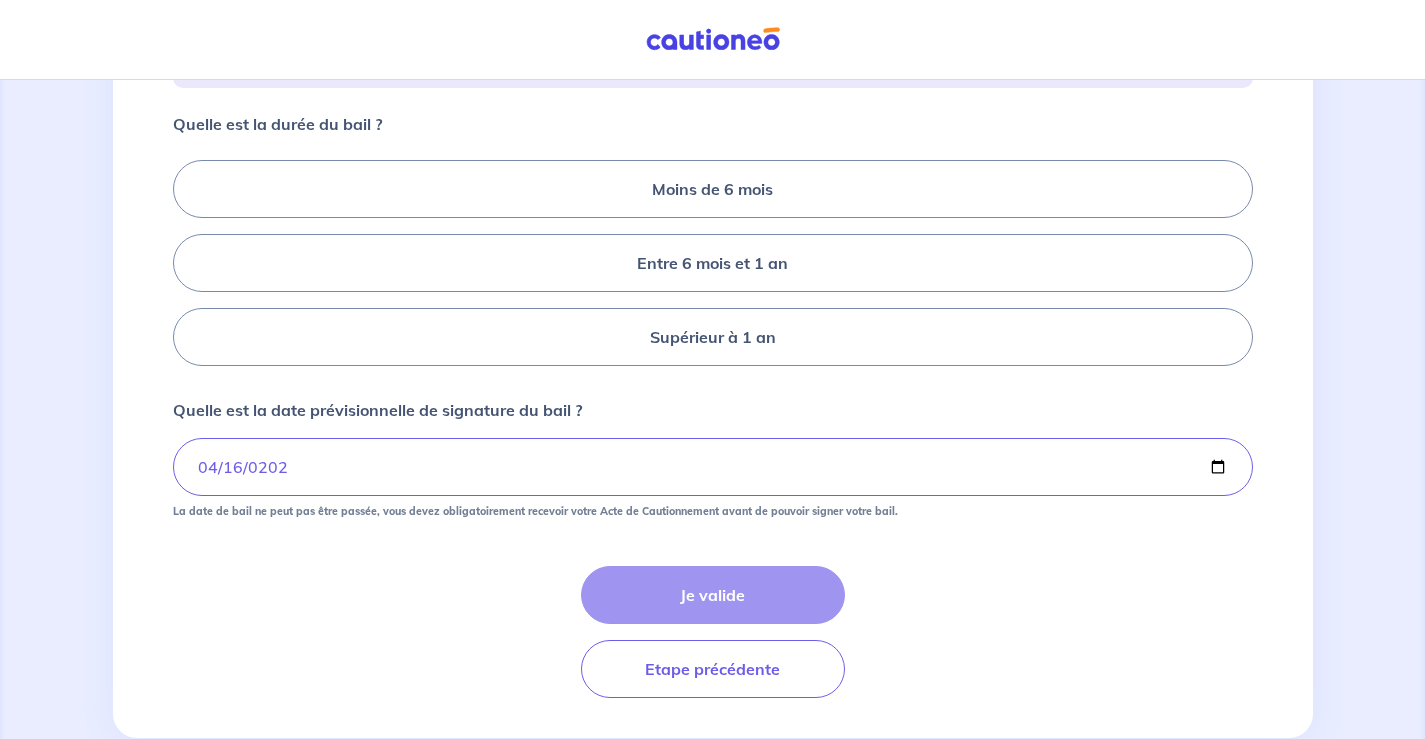 click on "Je valide Etape précédente" at bounding box center [713, 632] 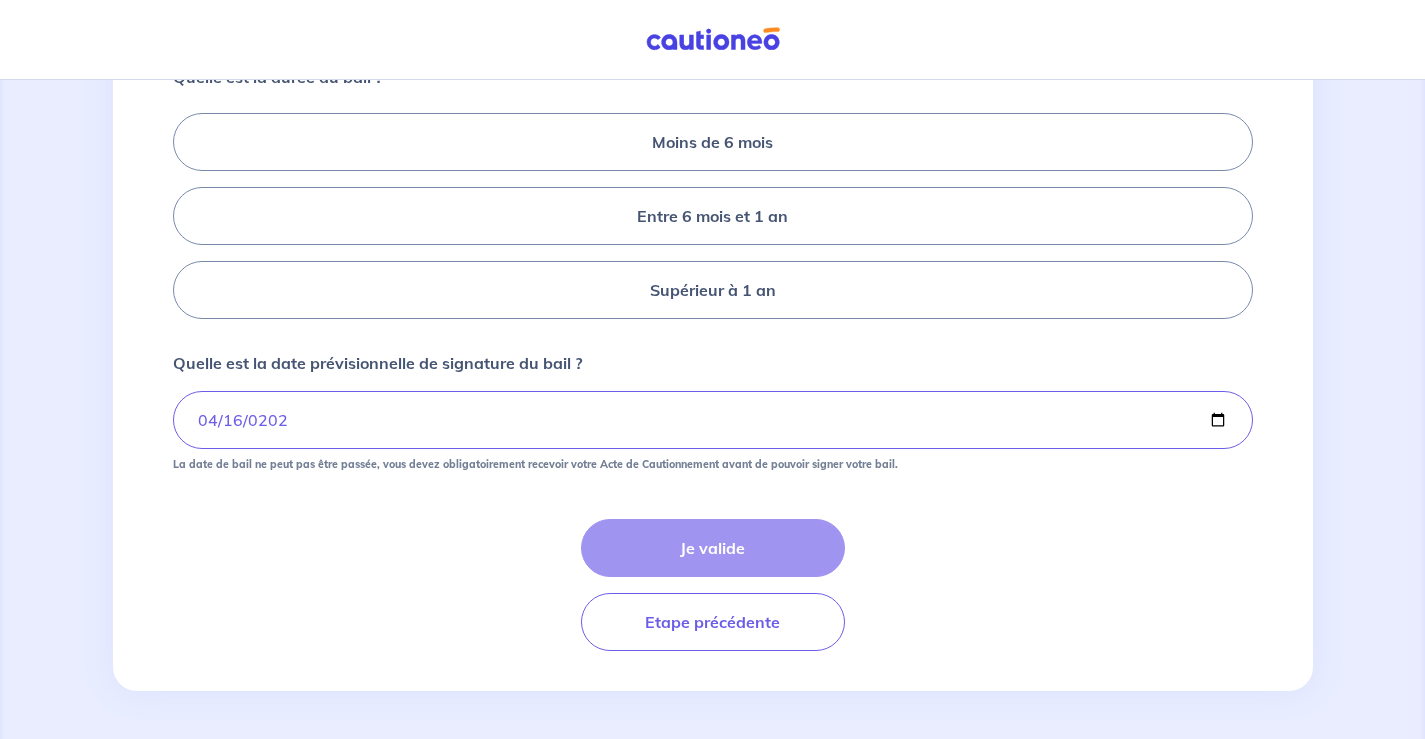 click on "Je valide Etape précédente" at bounding box center (713, 585) 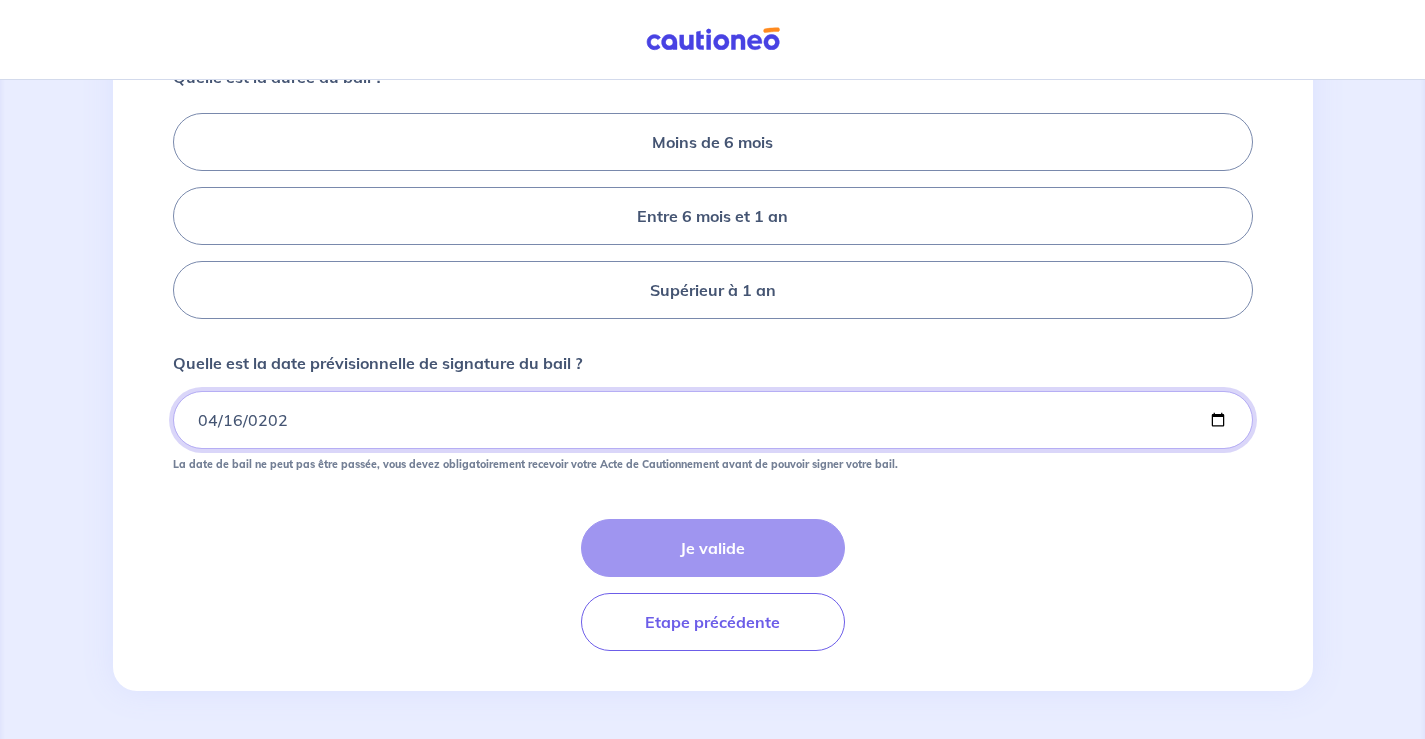 click on "[DATE]" at bounding box center (713, 420) 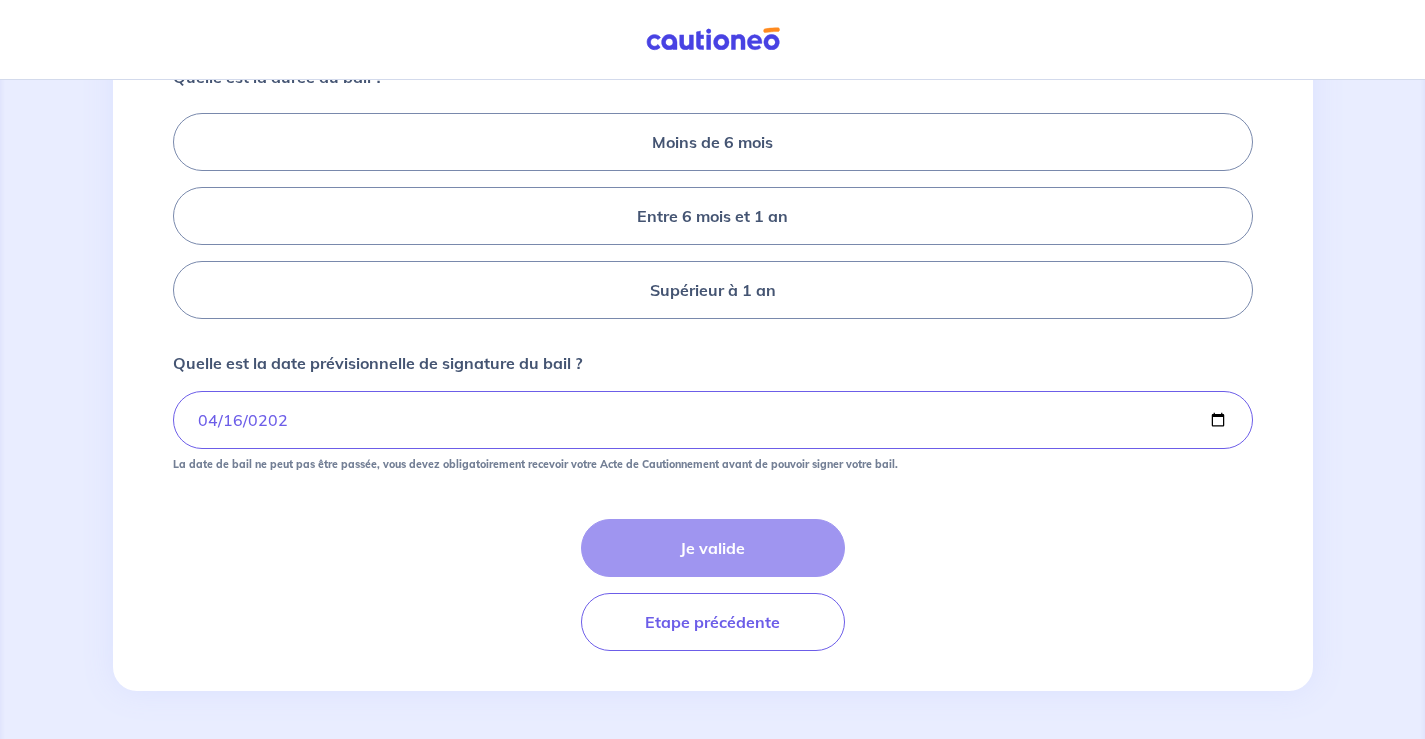 click on "Je valide Etape précédente" at bounding box center [713, 585] 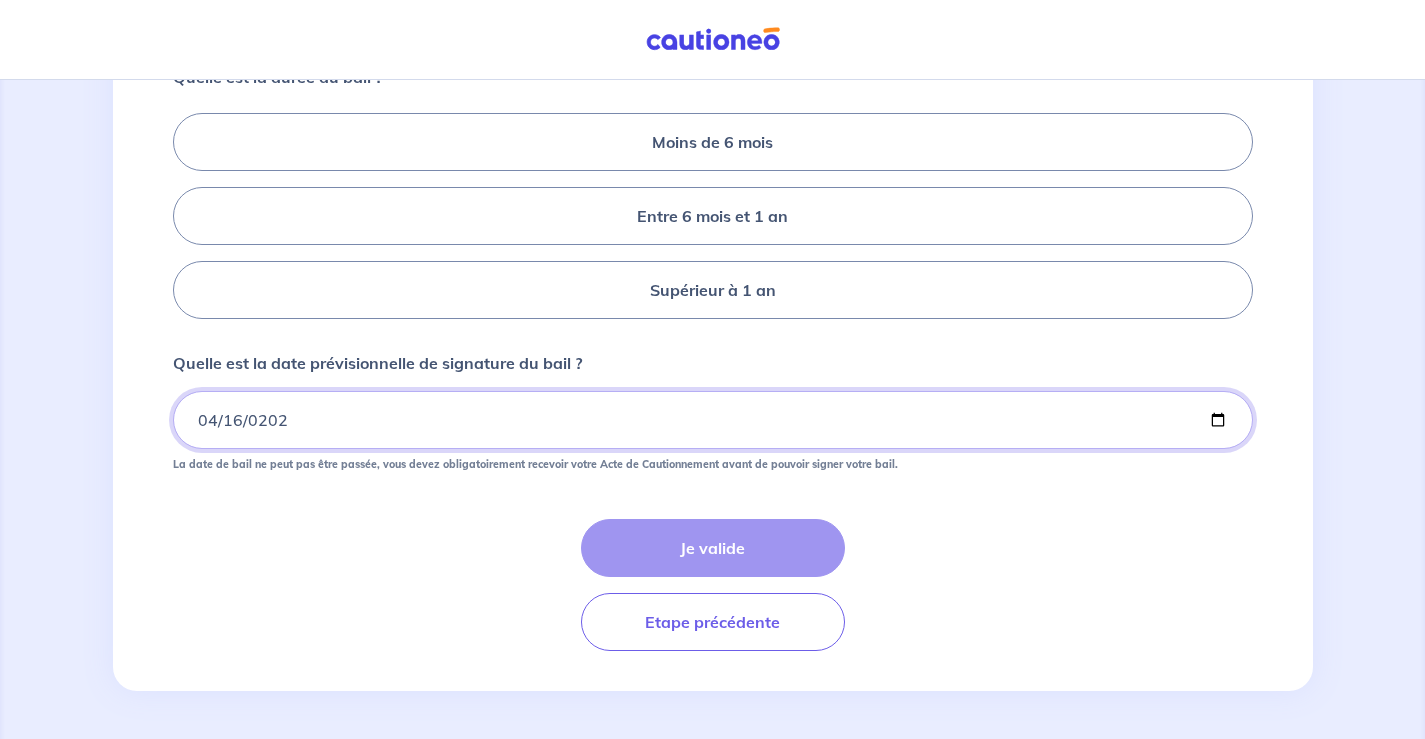 click on "[DATE]" at bounding box center (713, 420) 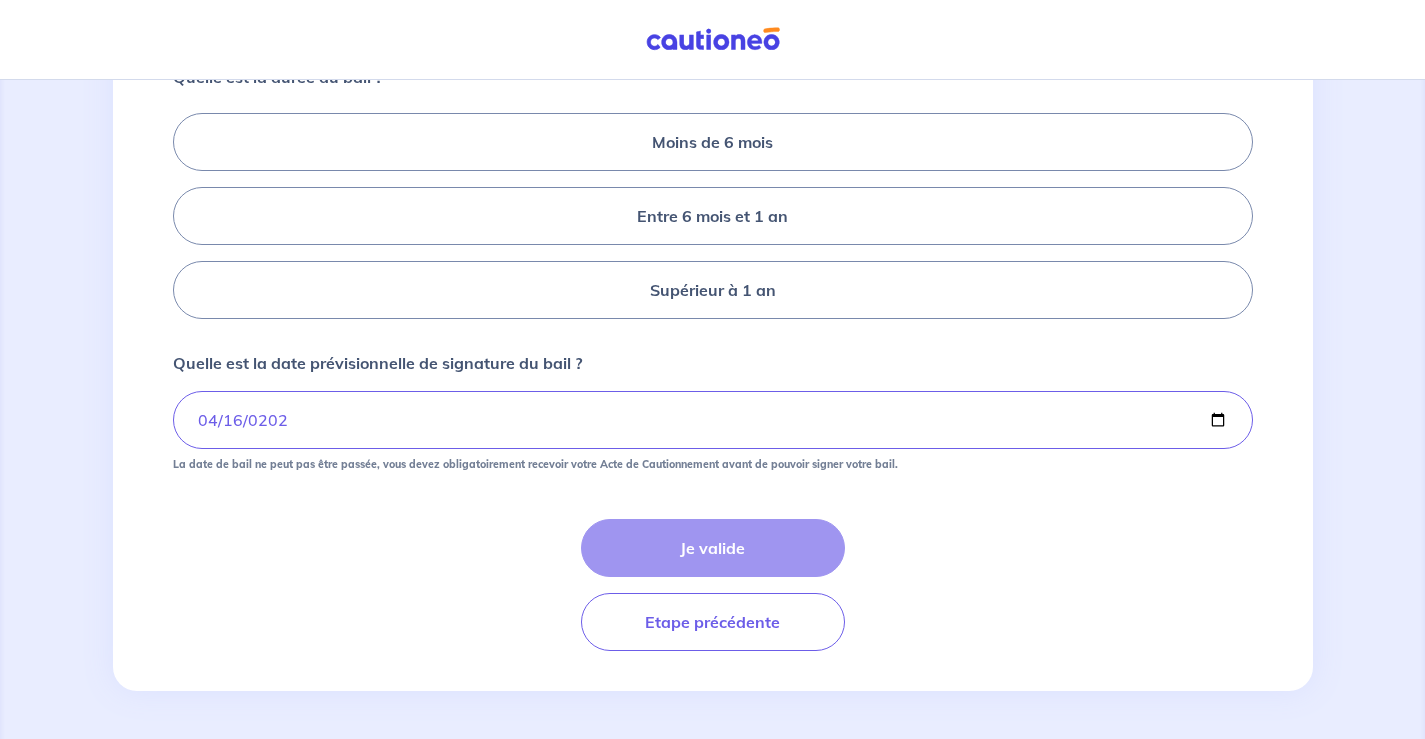 click on "Je valide Etape précédente" at bounding box center (713, 585) 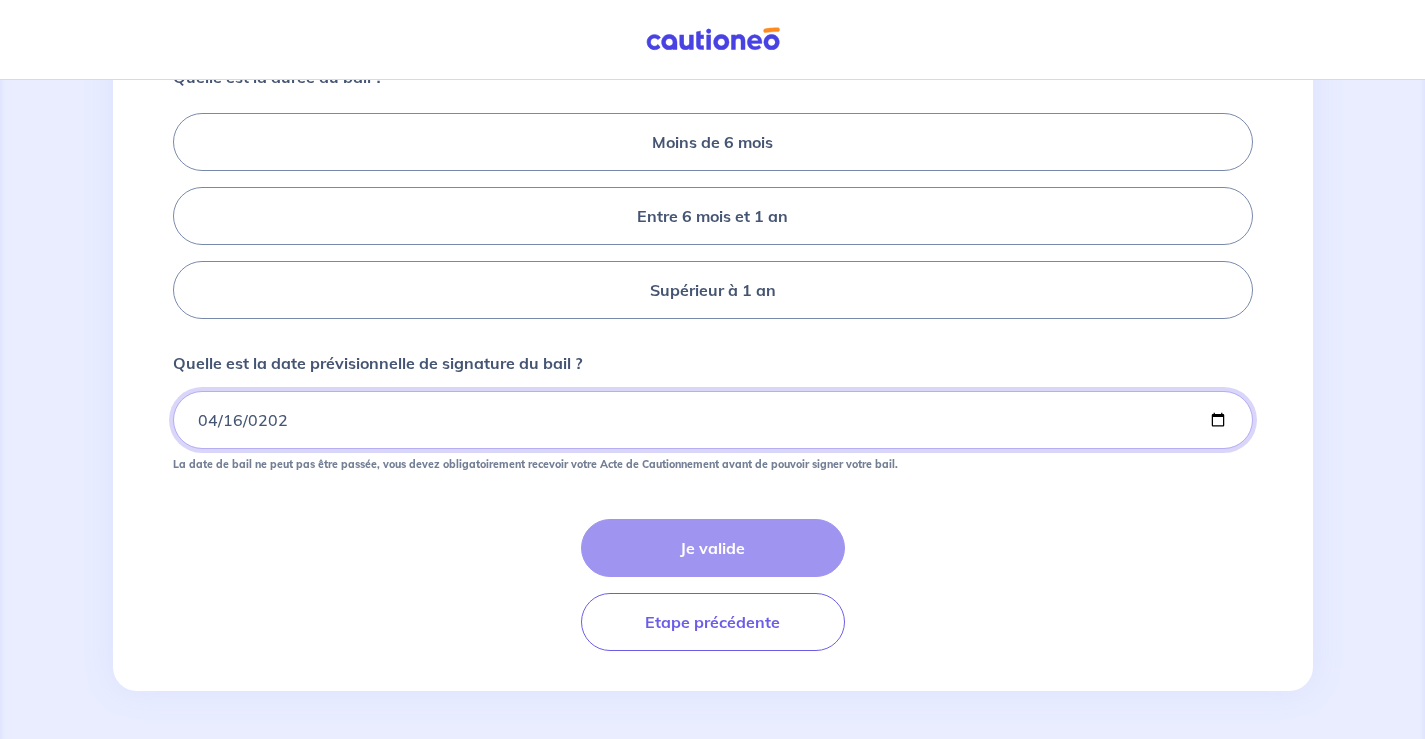 click on "[DATE]" at bounding box center [713, 420] 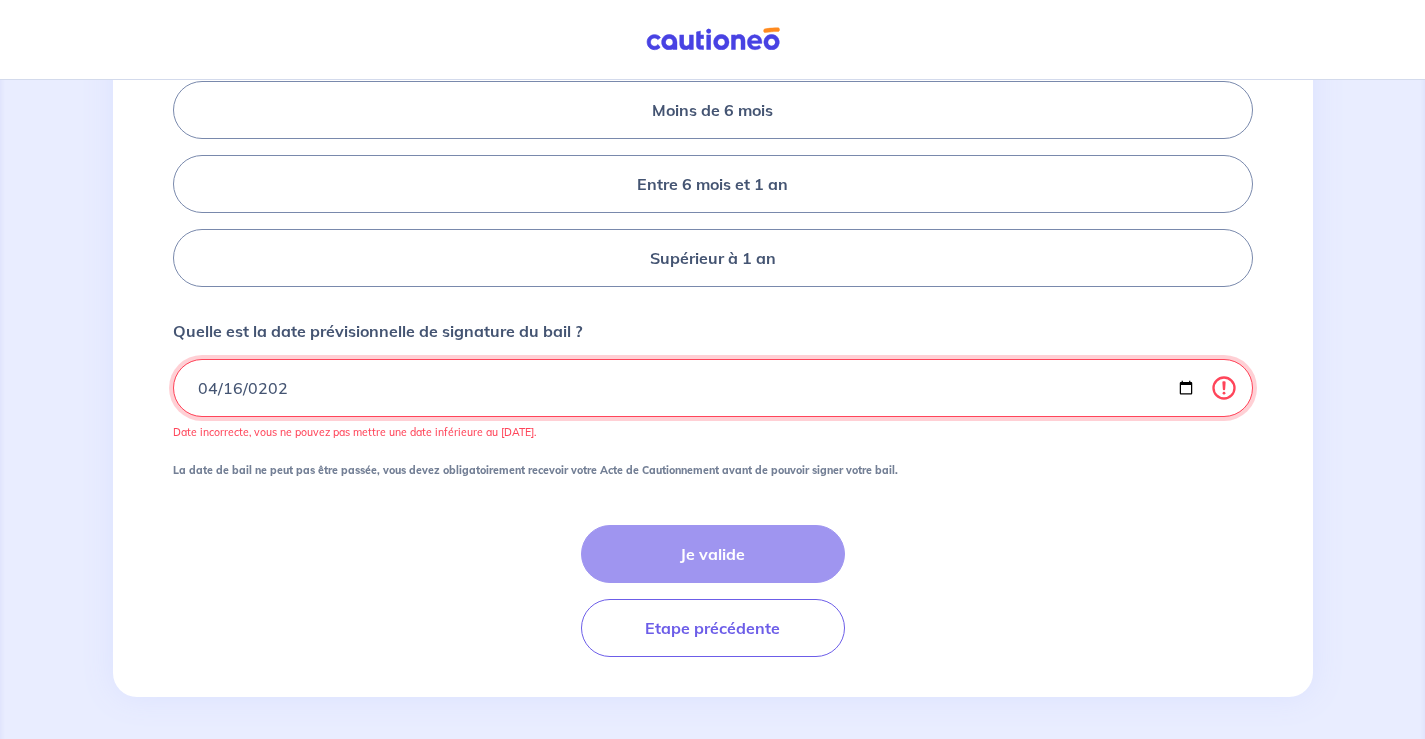 type on "[DATE]" 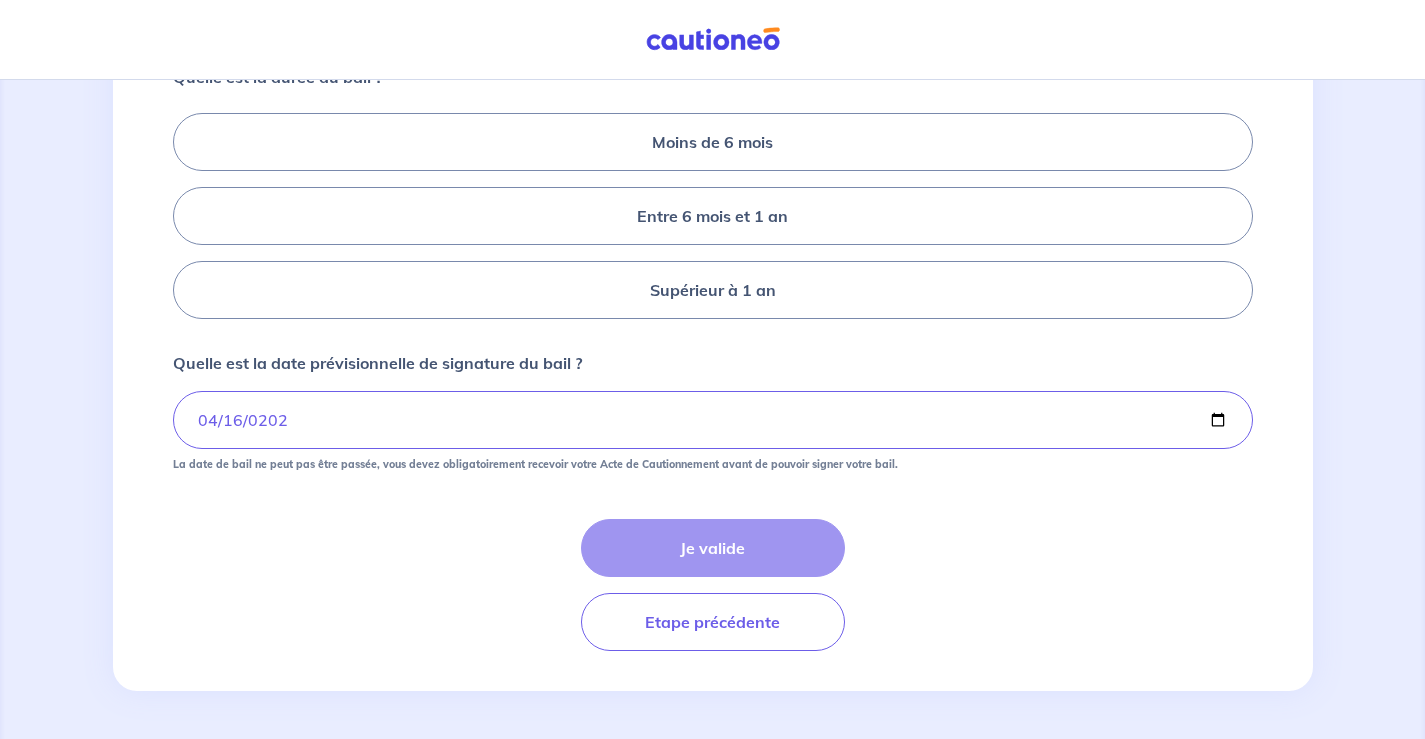 click on "Je valide Etape précédente" at bounding box center (713, 585) 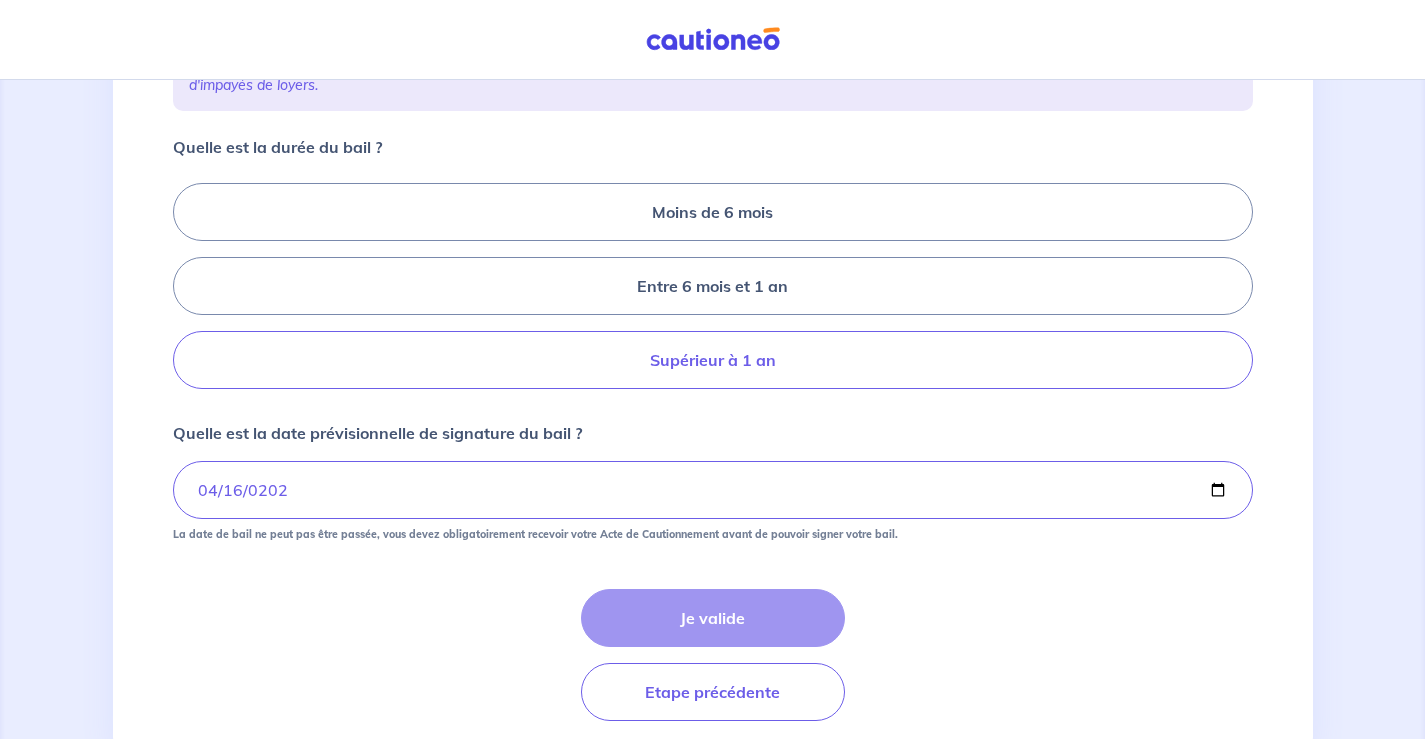 scroll, scrollTop: 379, scrollLeft: 0, axis: vertical 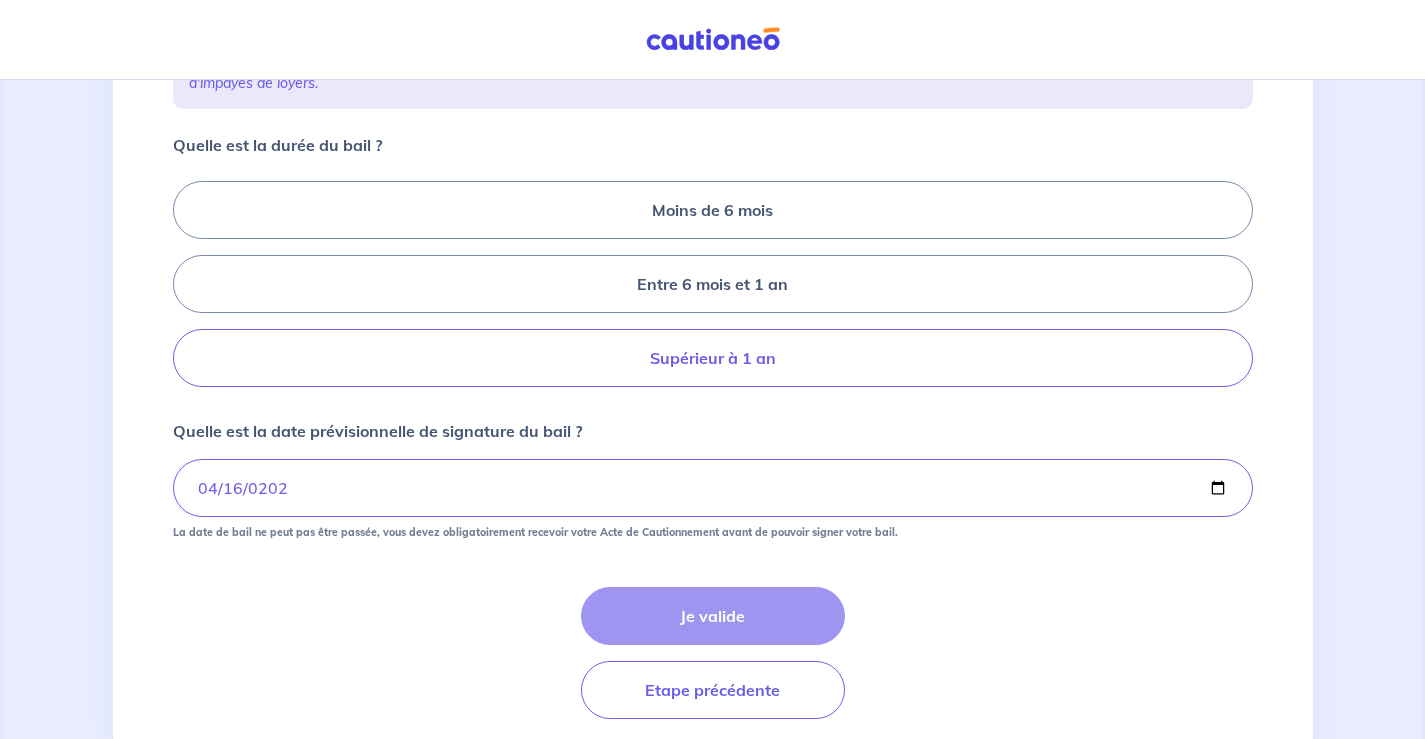 click on "Supérieur à 1 an" at bounding box center (713, 358) 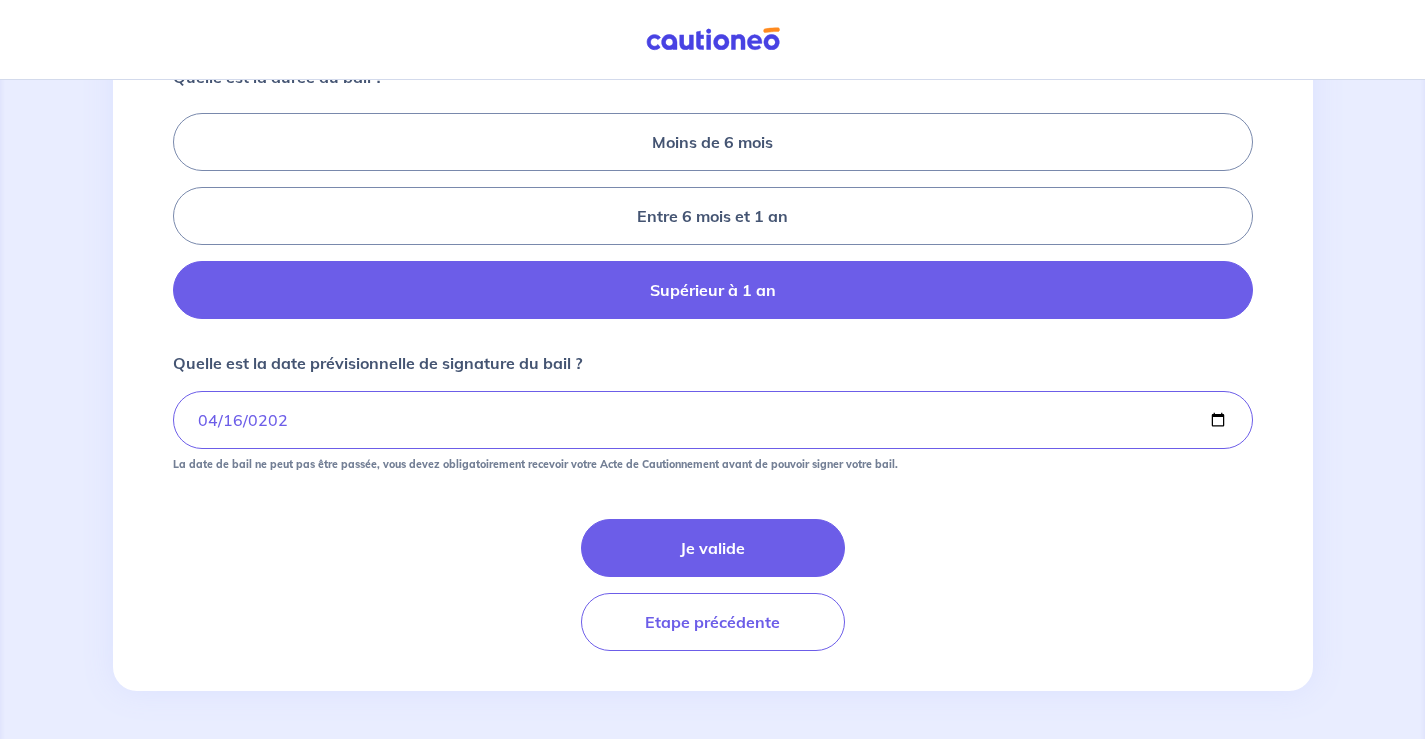 scroll, scrollTop: 479, scrollLeft: 0, axis: vertical 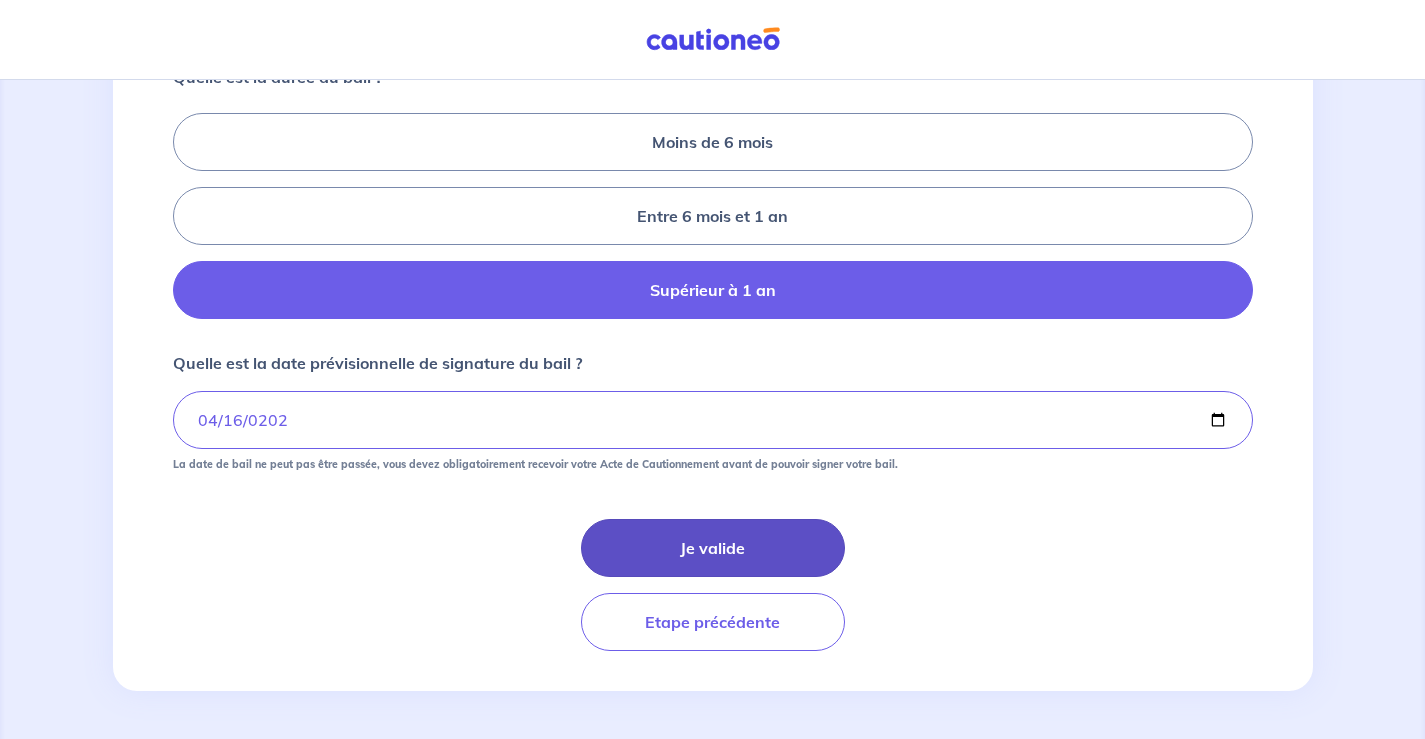 click on "Je valide" at bounding box center (713, 548) 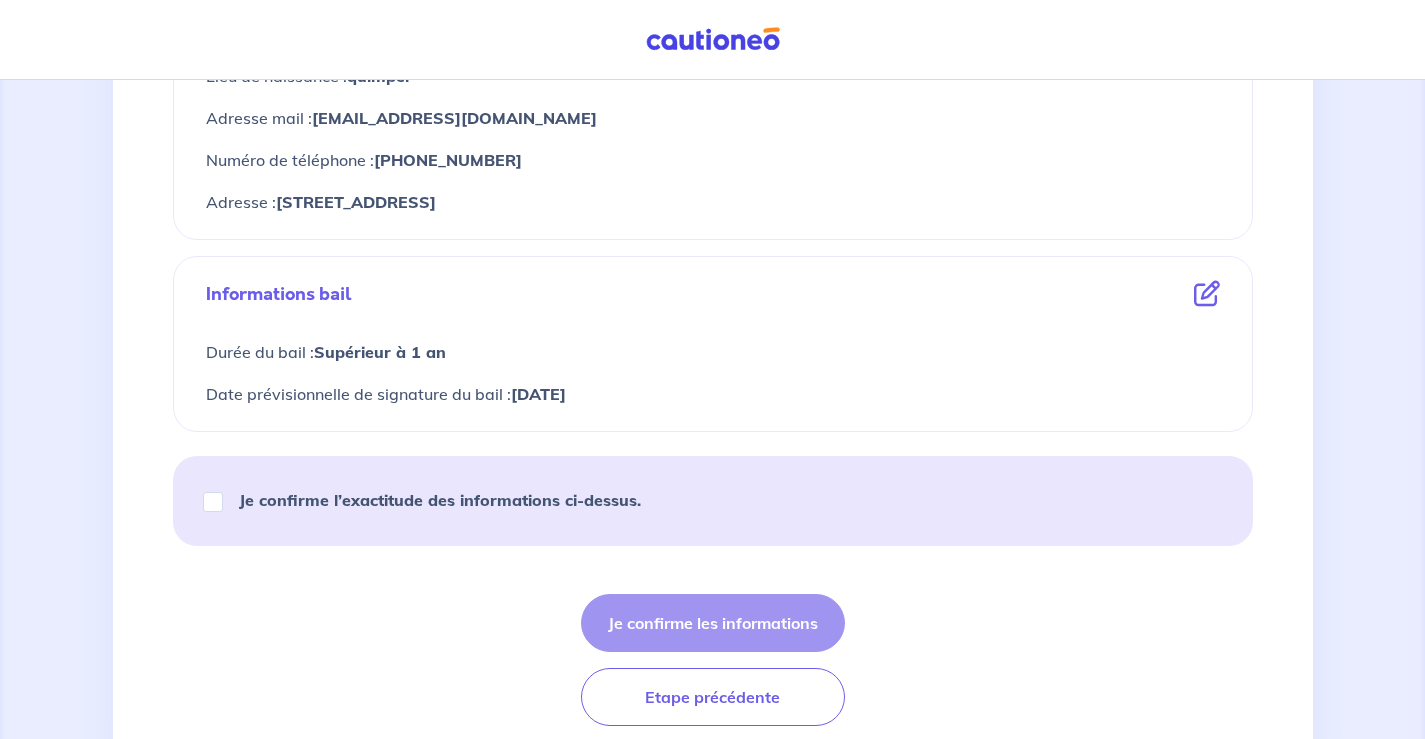 scroll, scrollTop: 1000, scrollLeft: 0, axis: vertical 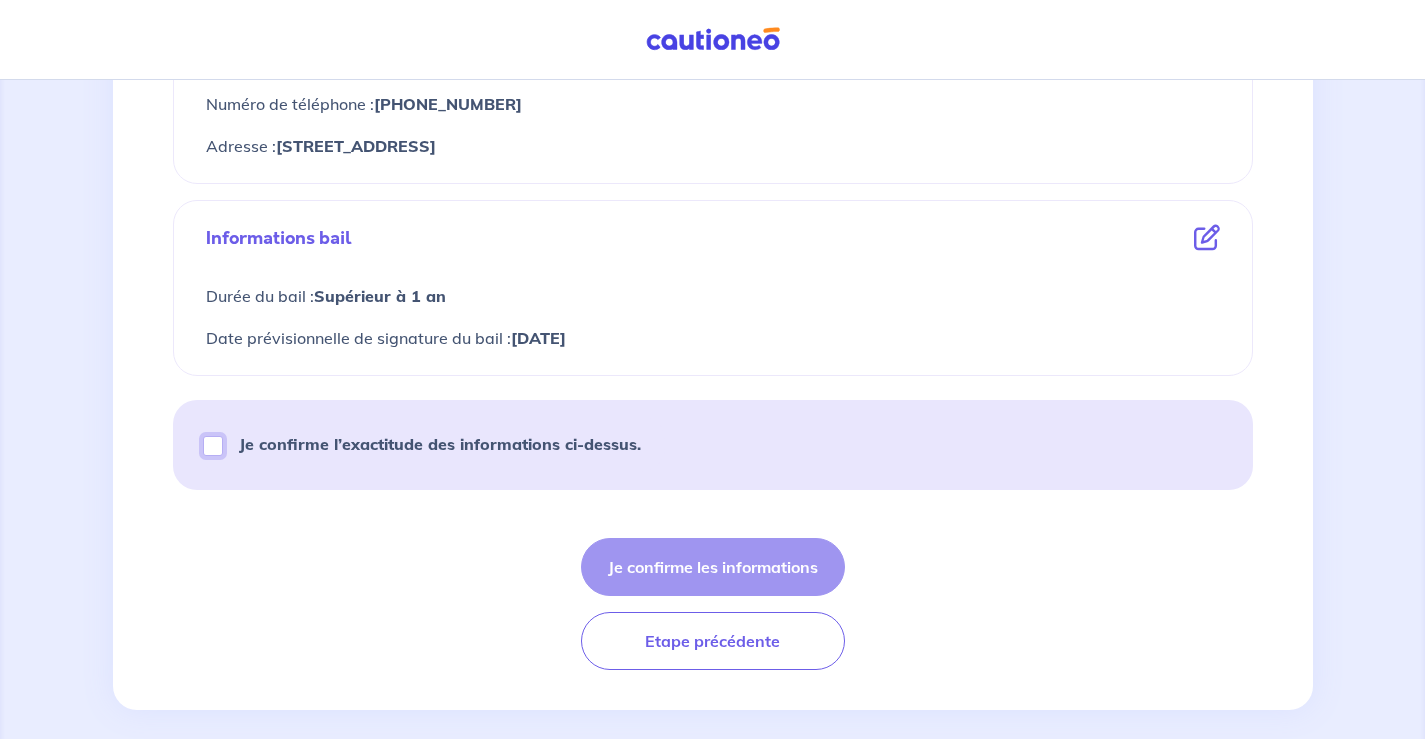 click on "Je confirme l’exactitude des informations ci-dessus." at bounding box center (213, 446) 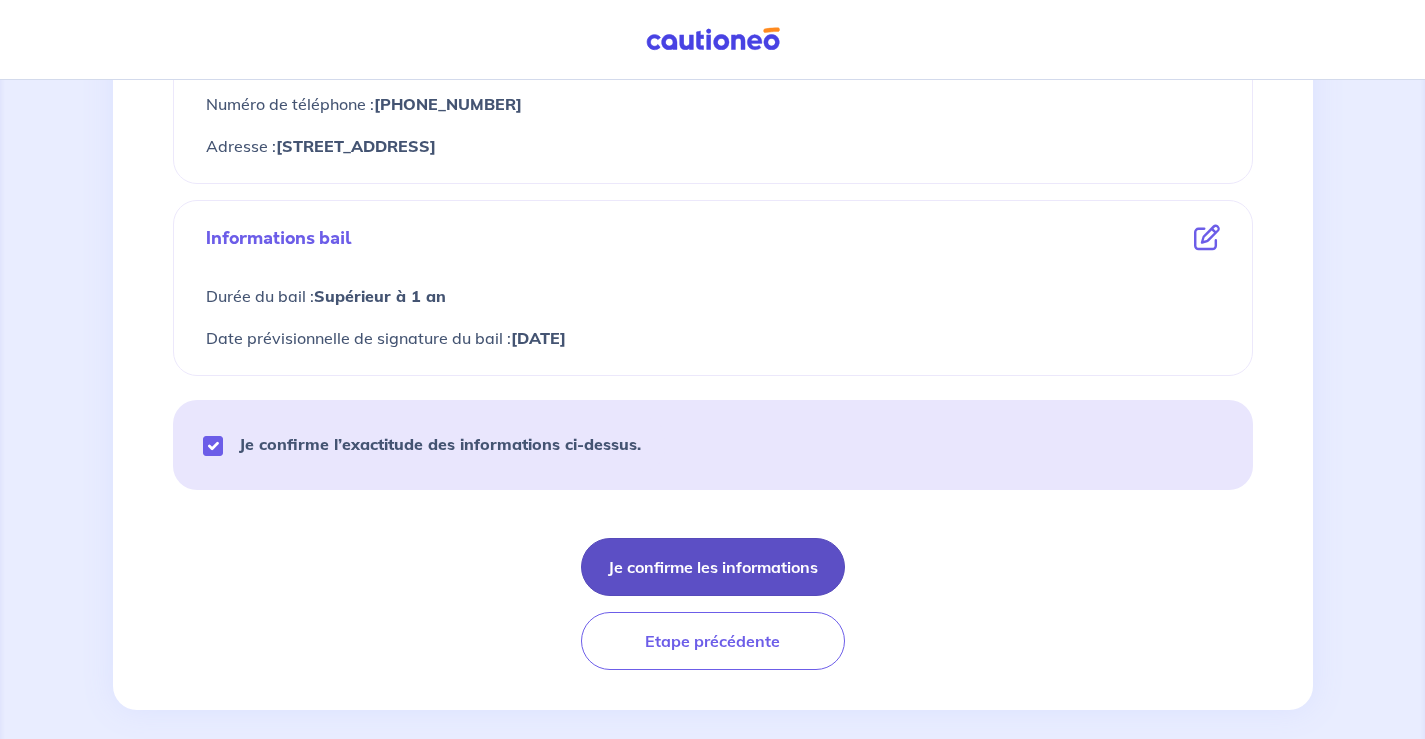 click on "Je confirme les informations" at bounding box center [713, 567] 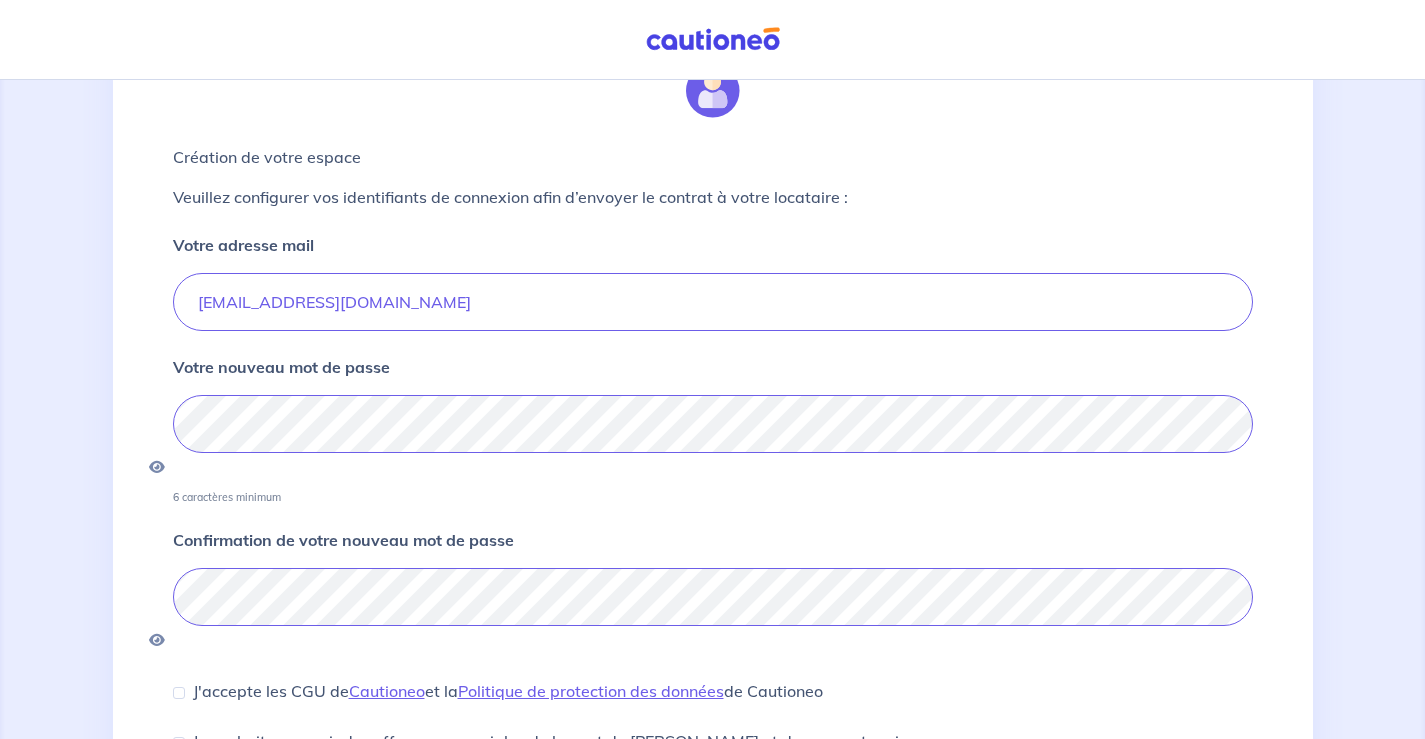 scroll, scrollTop: 243, scrollLeft: 0, axis: vertical 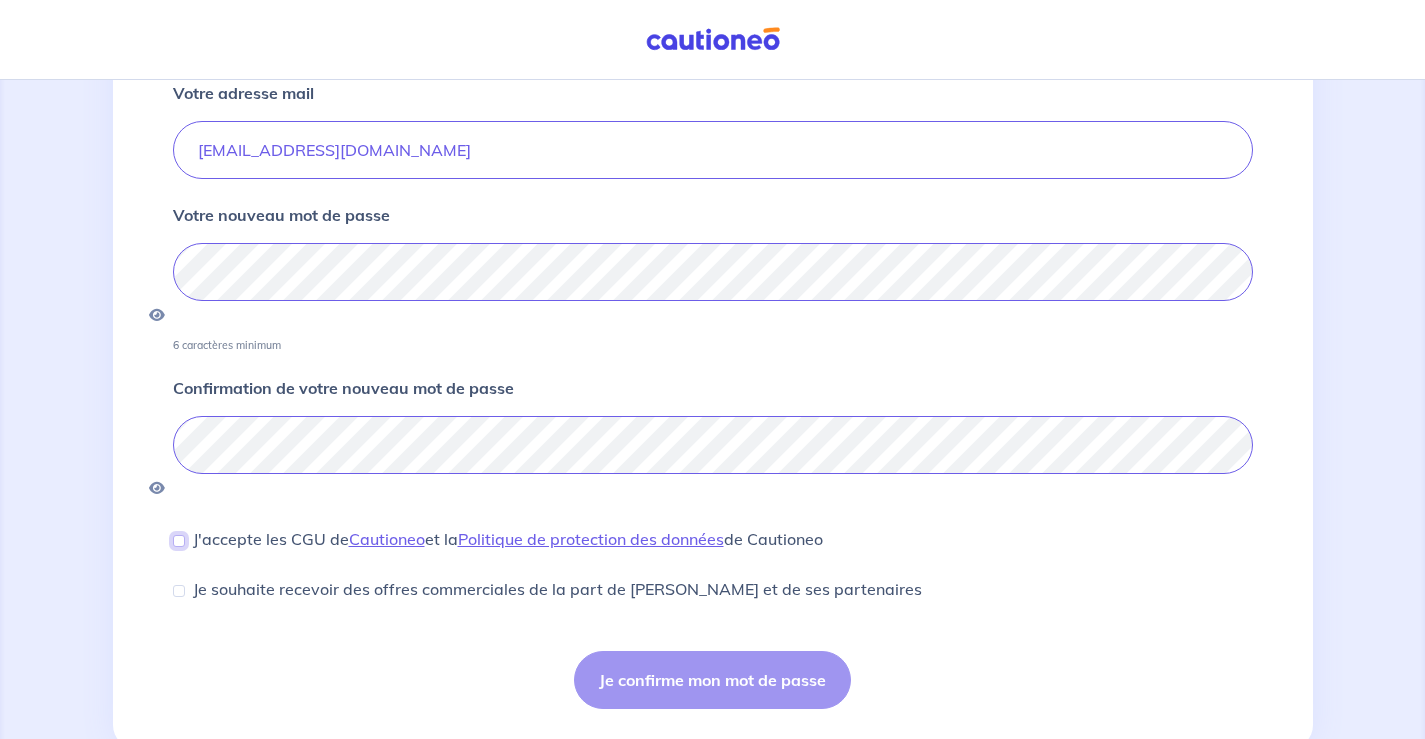 click on "J'accepte les CGU de  [PERSON_NAME]  et la  Politique de protection des données   de Cautioneo" at bounding box center [179, 541] 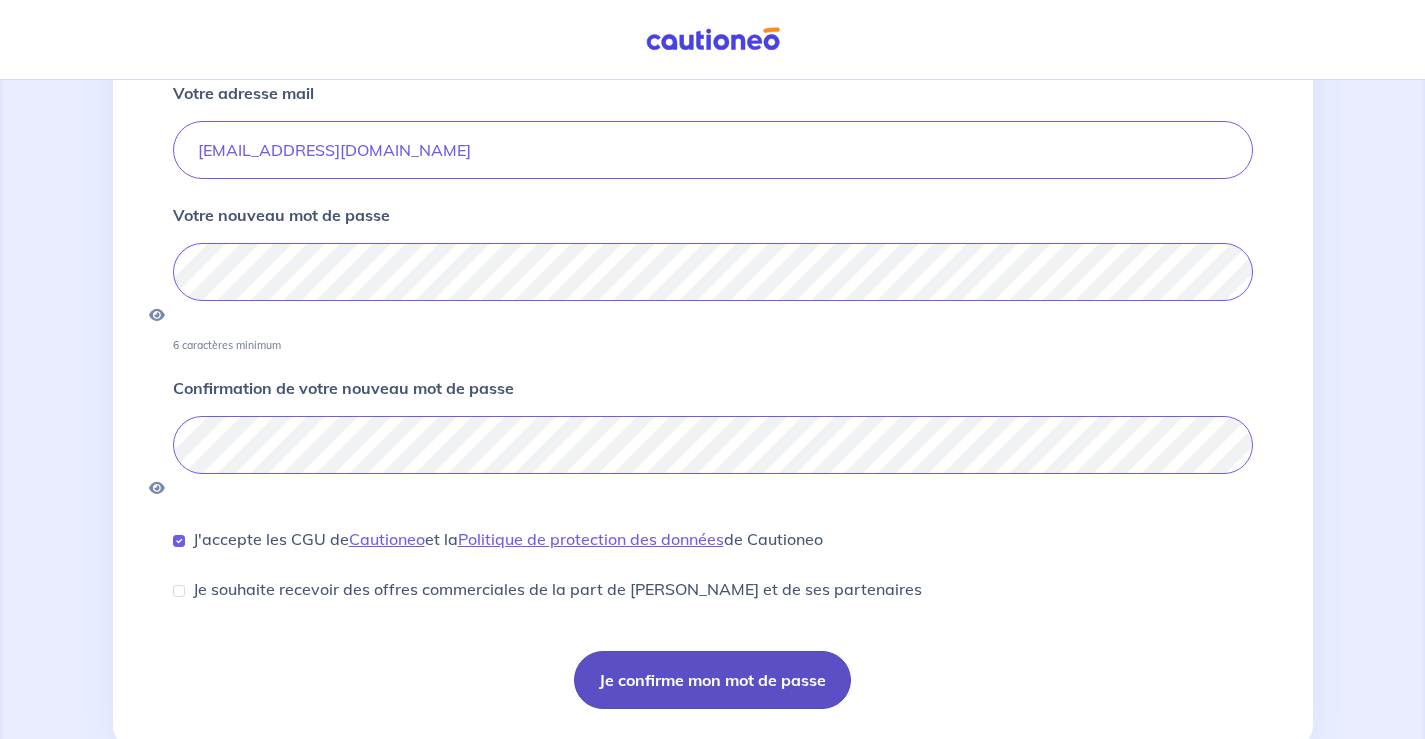 click on "Je confirme mon mot de passe" at bounding box center (712, 680) 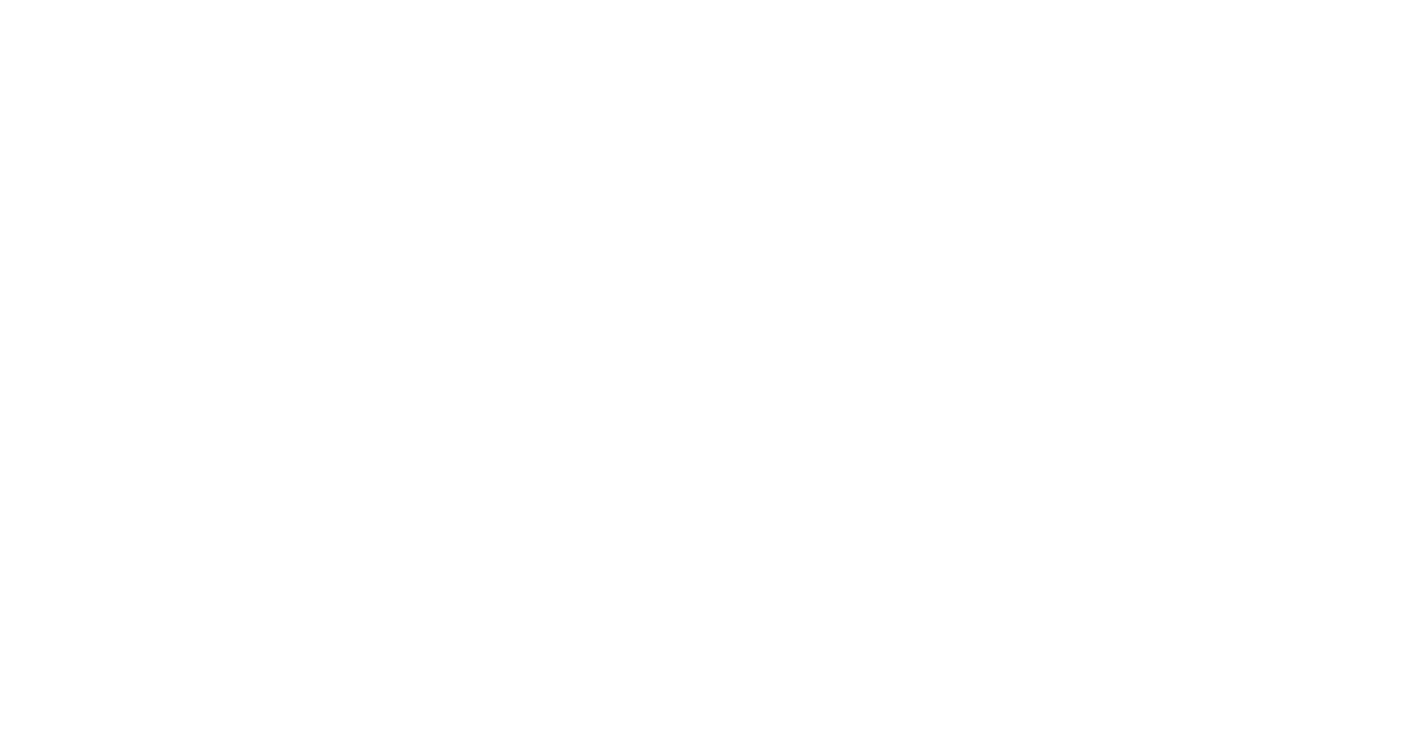 scroll, scrollTop: 0, scrollLeft: 0, axis: both 